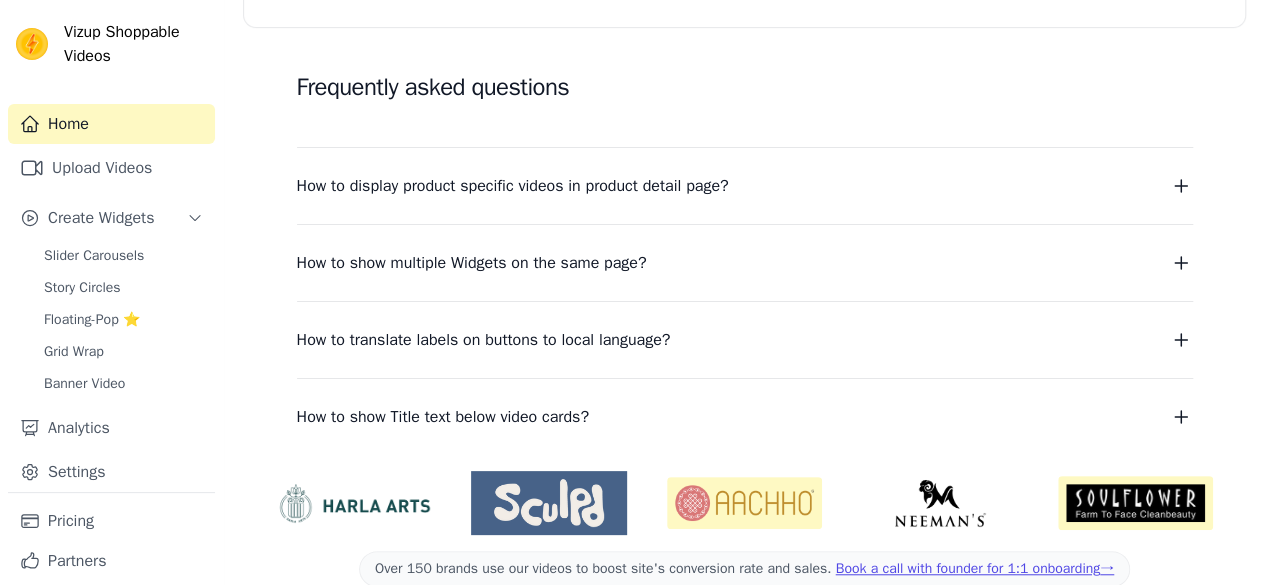 scroll, scrollTop: 528, scrollLeft: 0, axis: vertical 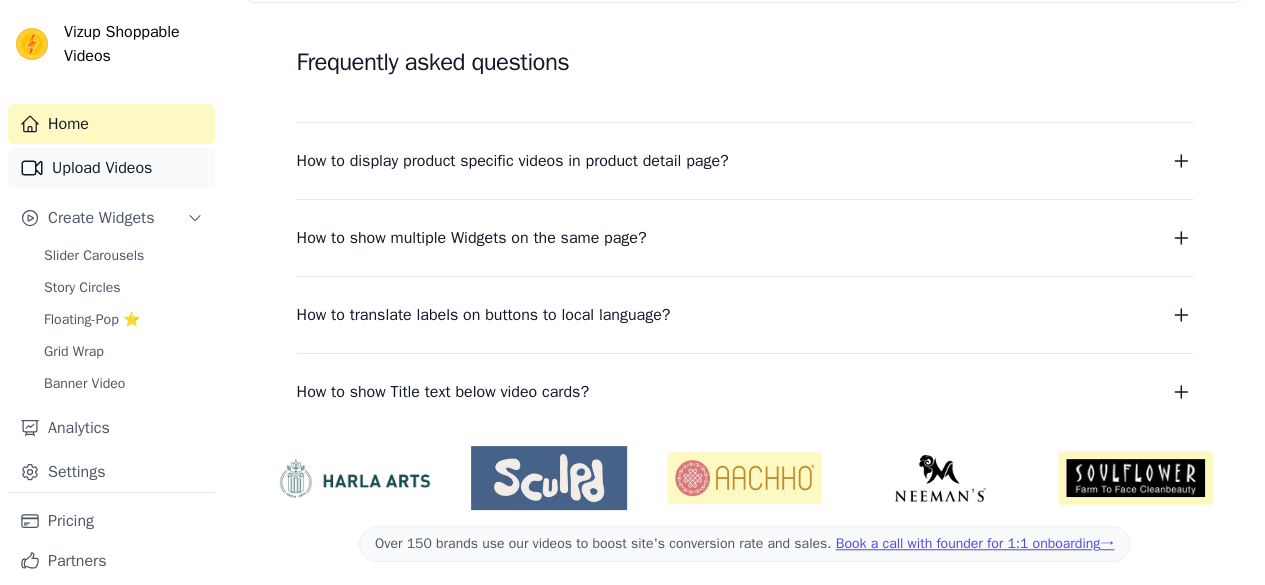 click on "Upload Videos" at bounding box center [111, 168] 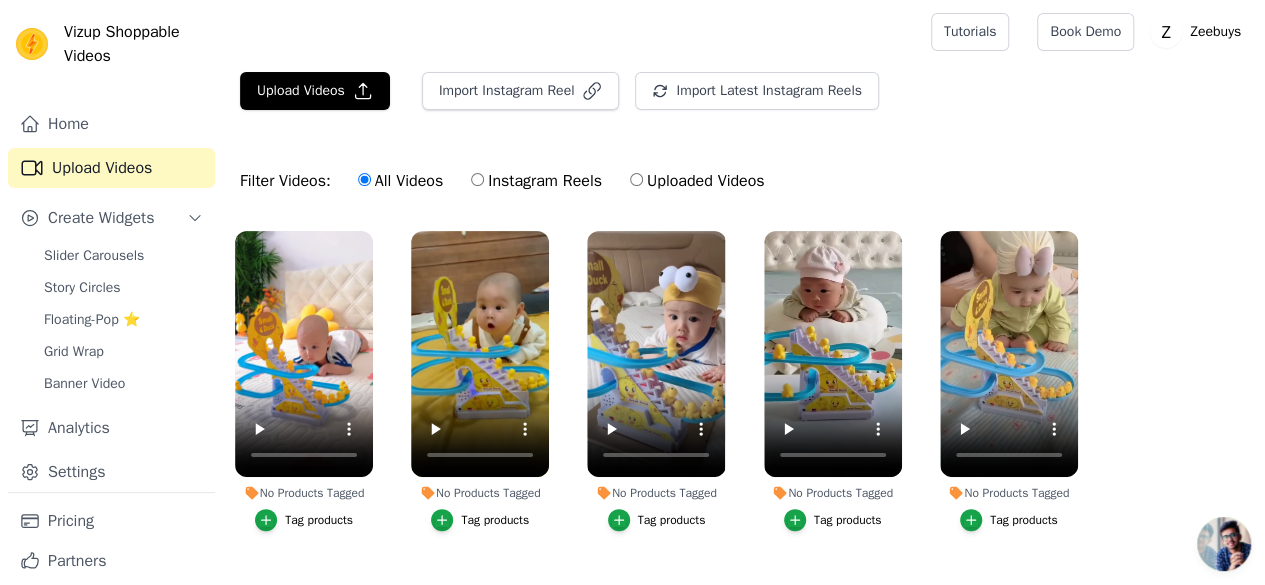 scroll, scrollTop: 41, scrollLeft: 0, axis: vertical 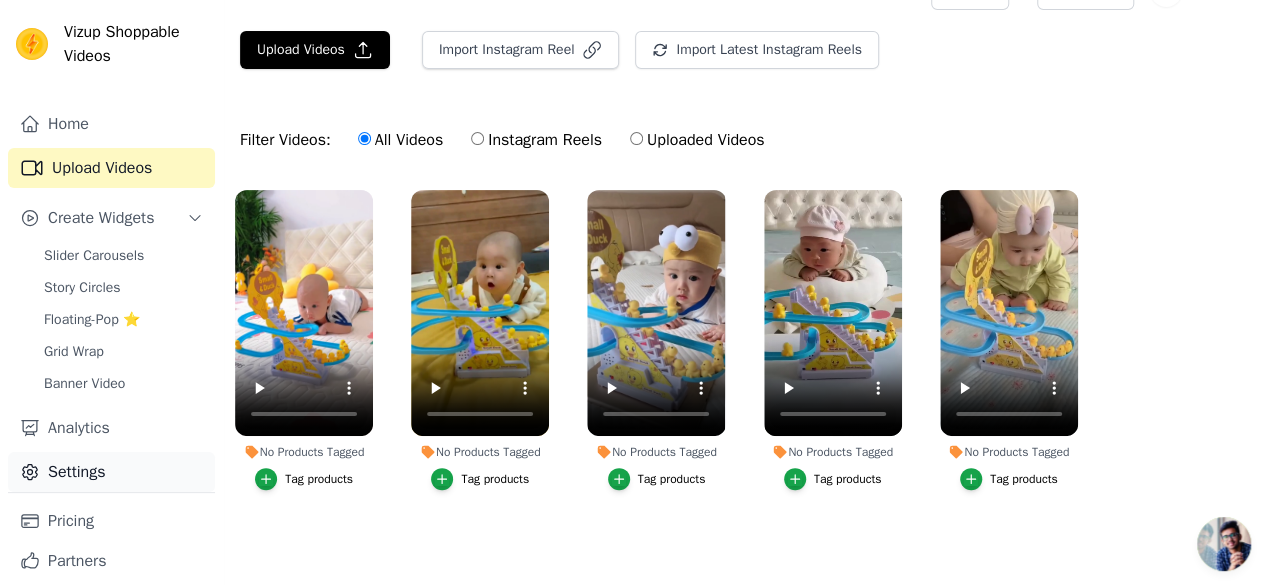 click on "Settings" at bounding box center (111, 472) 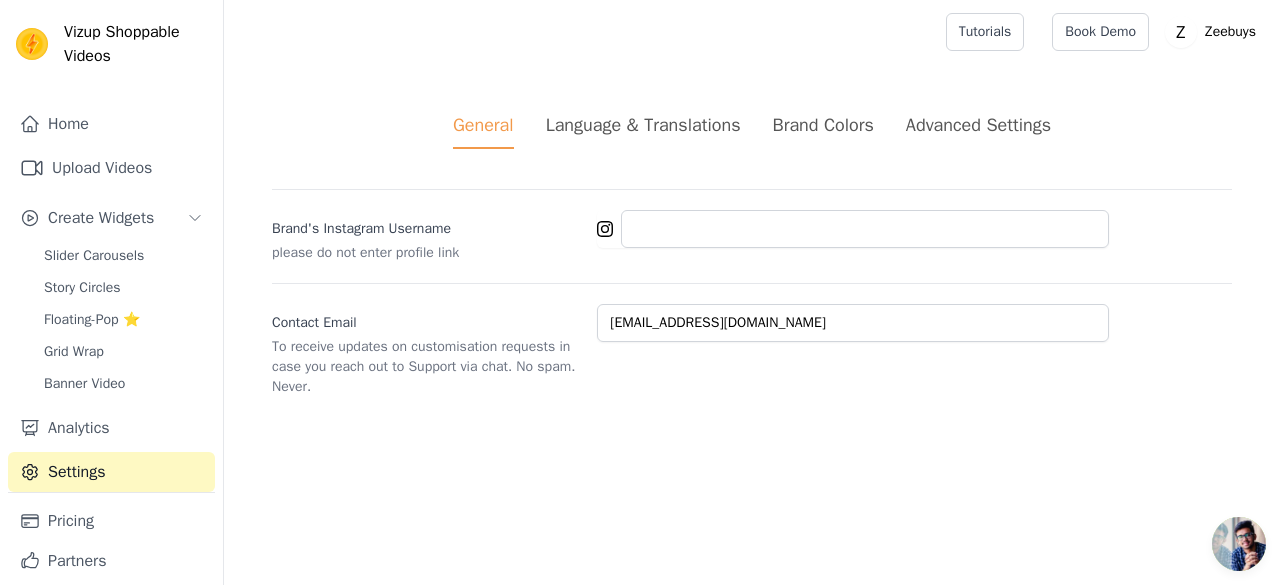 click on "Slider Carousels   Story Circles   Floating-Pop ⭐   Grid Wrap   Banner Video" at bounding box center [123, 320] 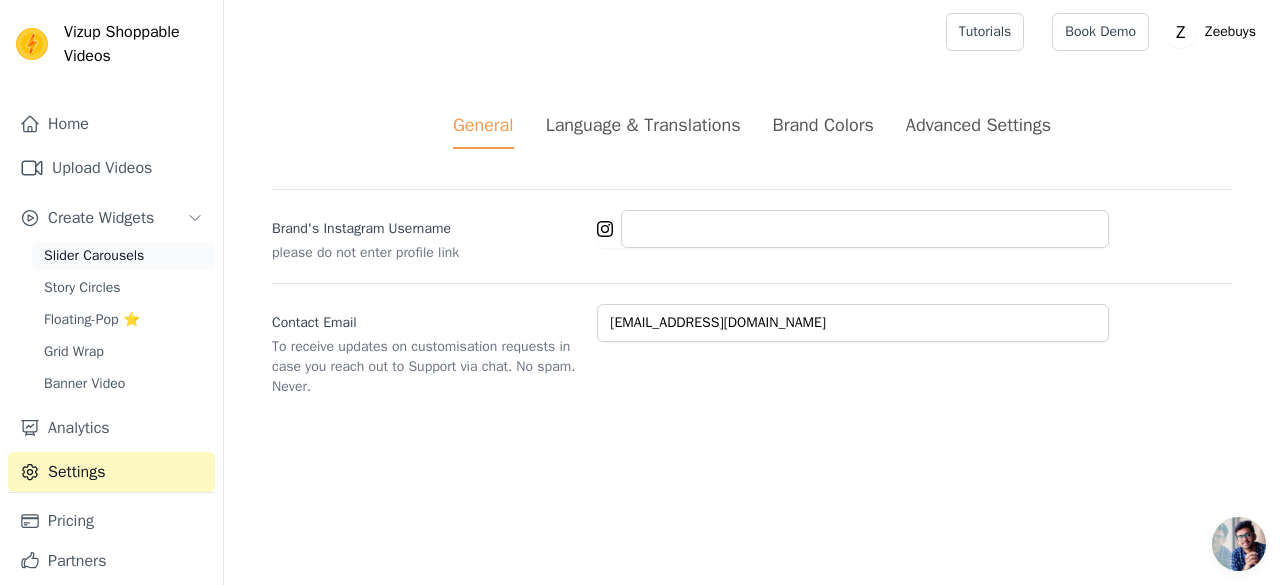 click on "Slider Carousels" at bounding box center (94, 256) 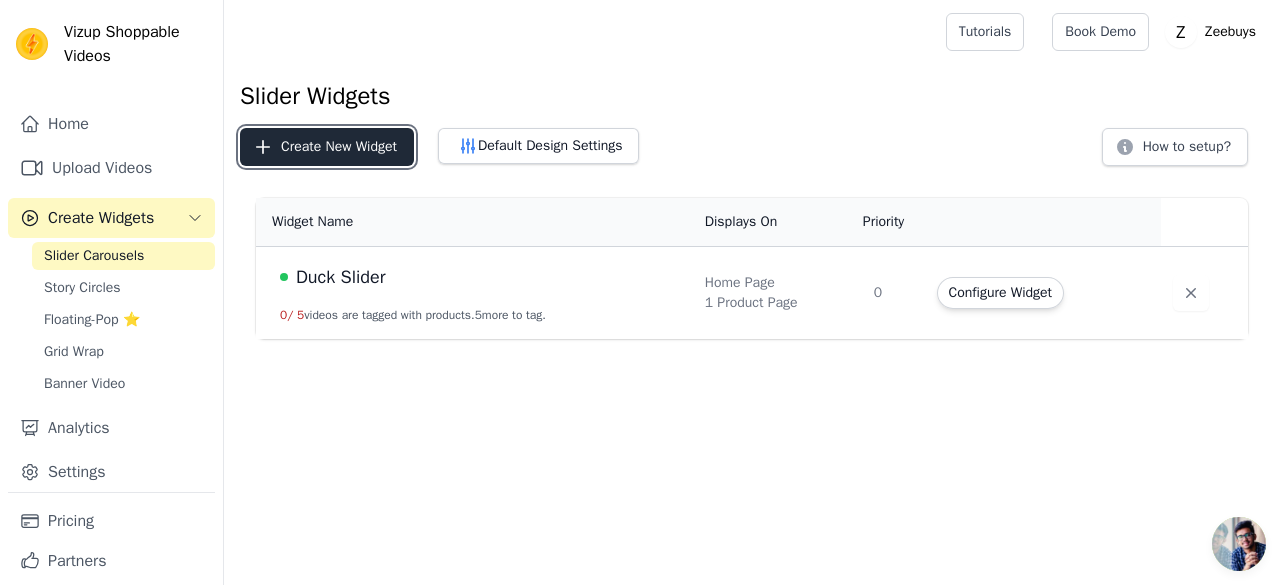 click on "Create New Widget" at bounding box center [327, 147] 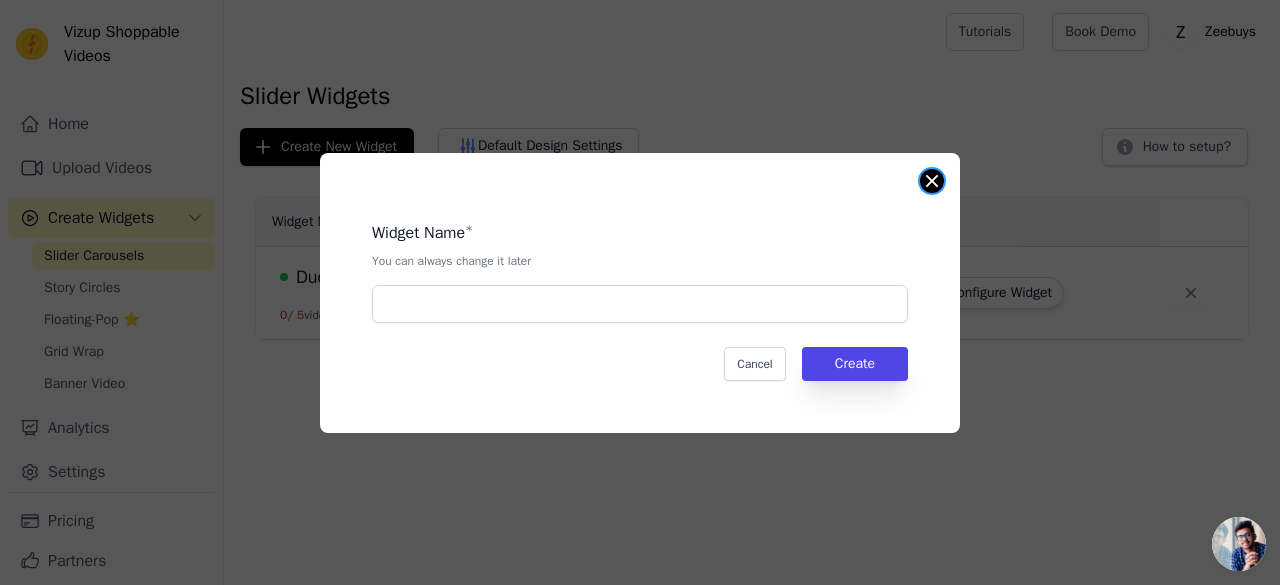 click at bounding box center [932, 181] 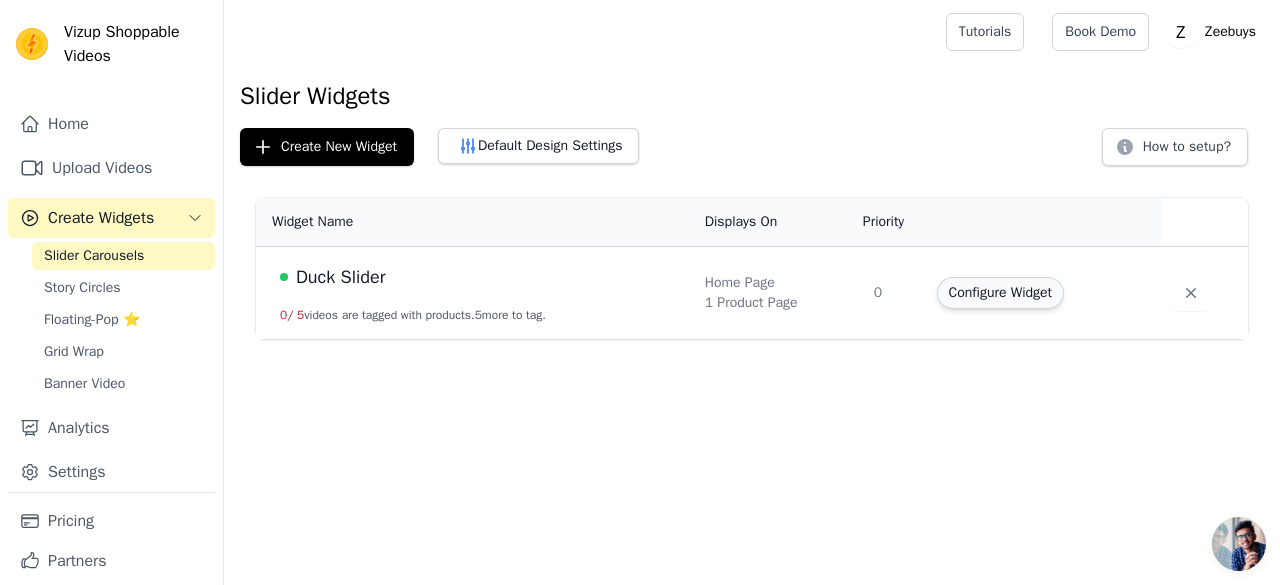 click on "Configure Widget" at bounding box center [1000, 293] 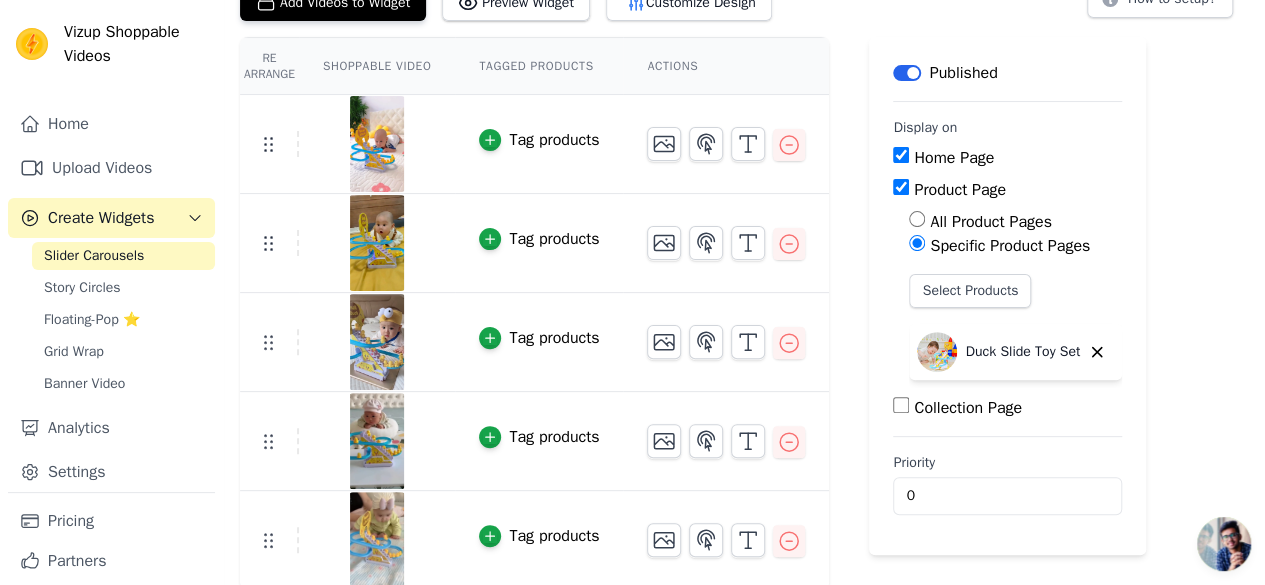 scroll, scrollTop: 146, scrollLeft: 0, axis: vertical 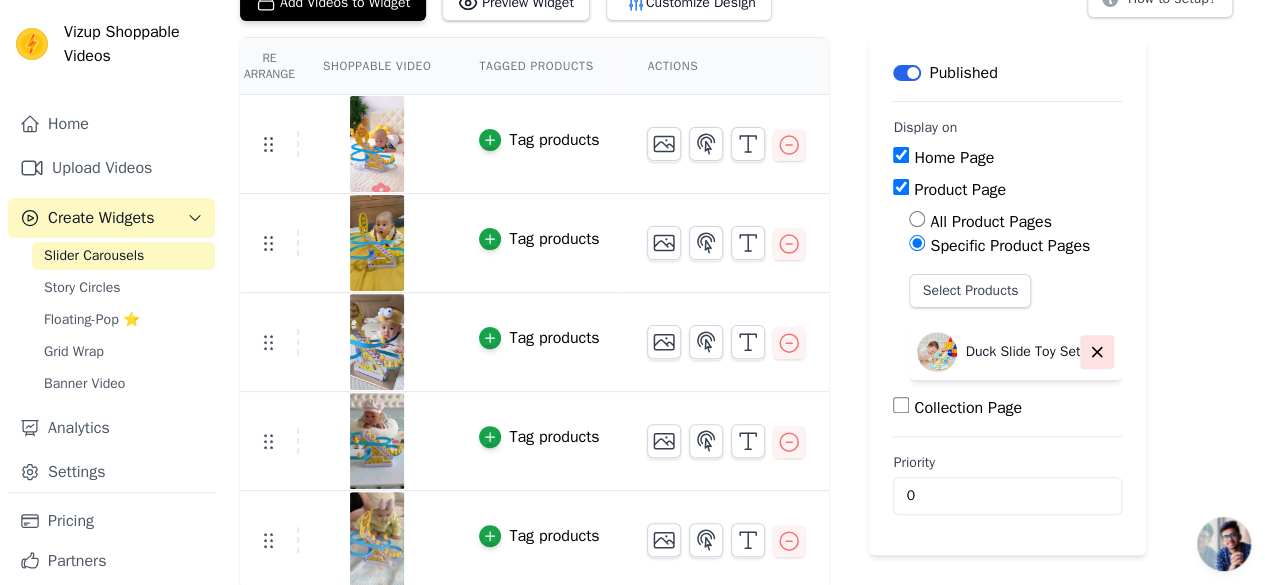 click 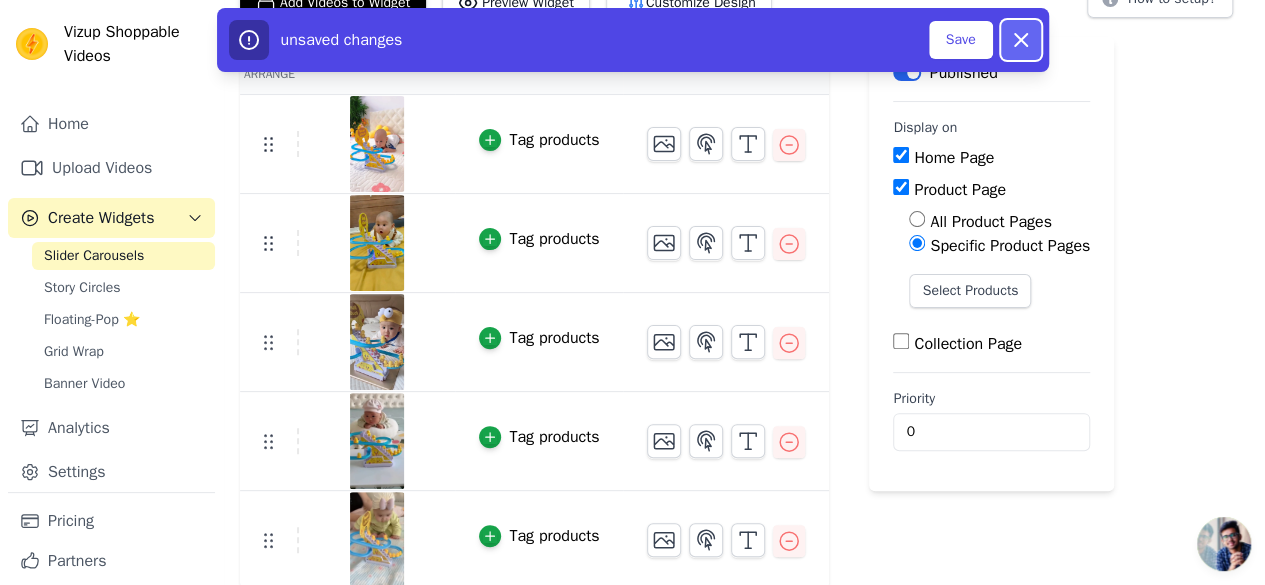 click 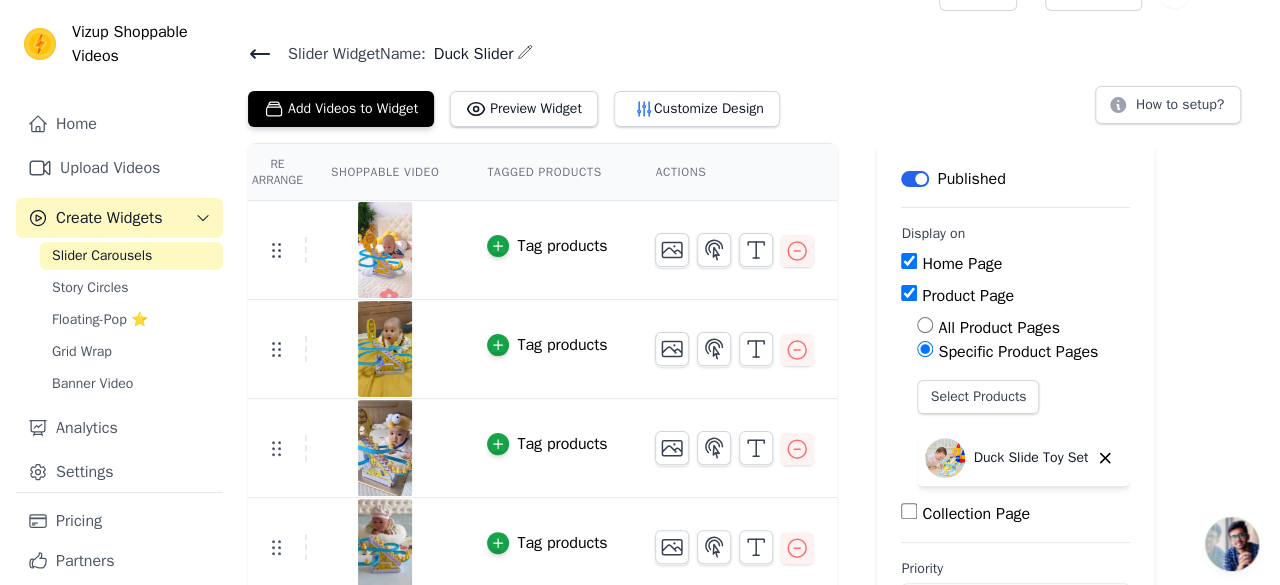 scroll, scrollTop: 0, scrollLeft: 0, axis: both 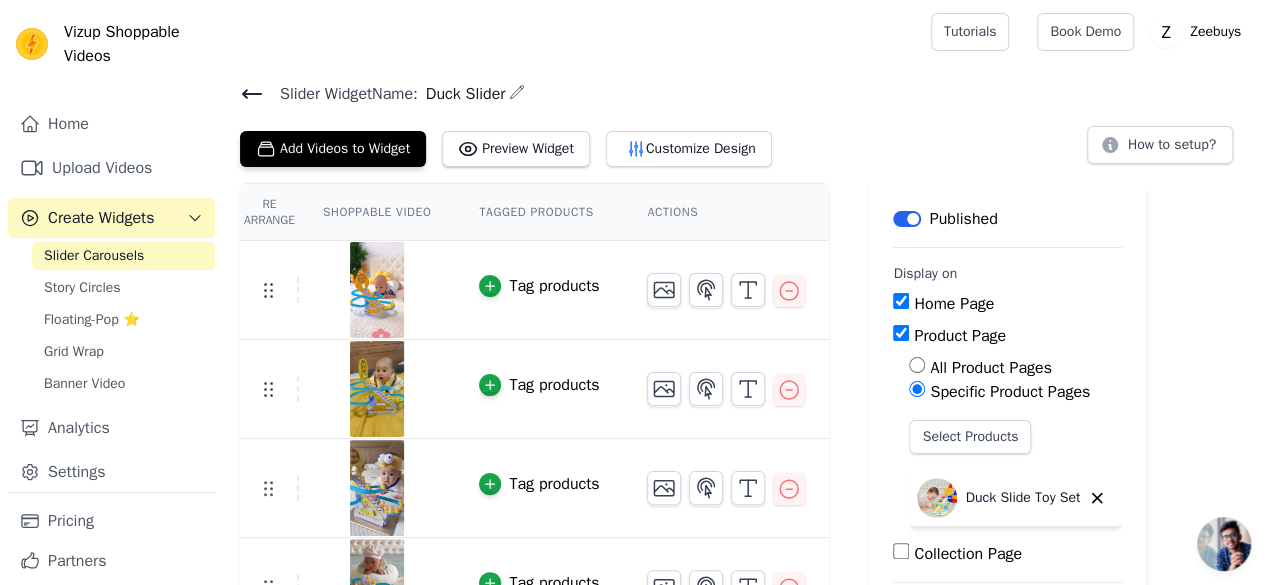 click on "Slider Widget  Name:" at bounding box center (341, 94) 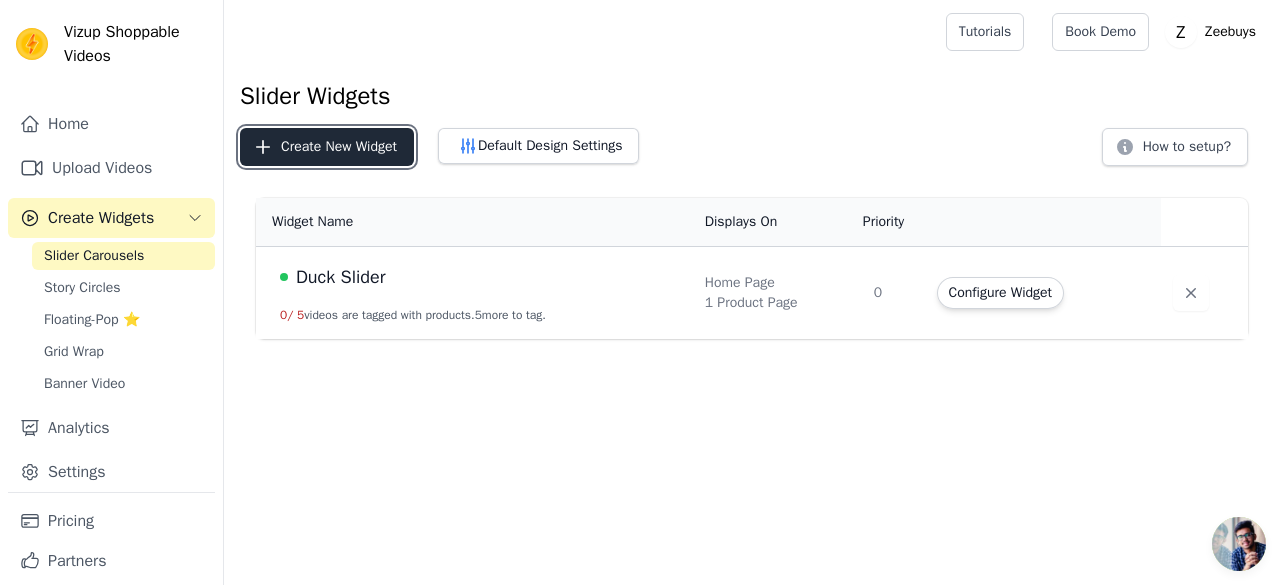 click on "Create New Widget" at bounding box center [327, 147] 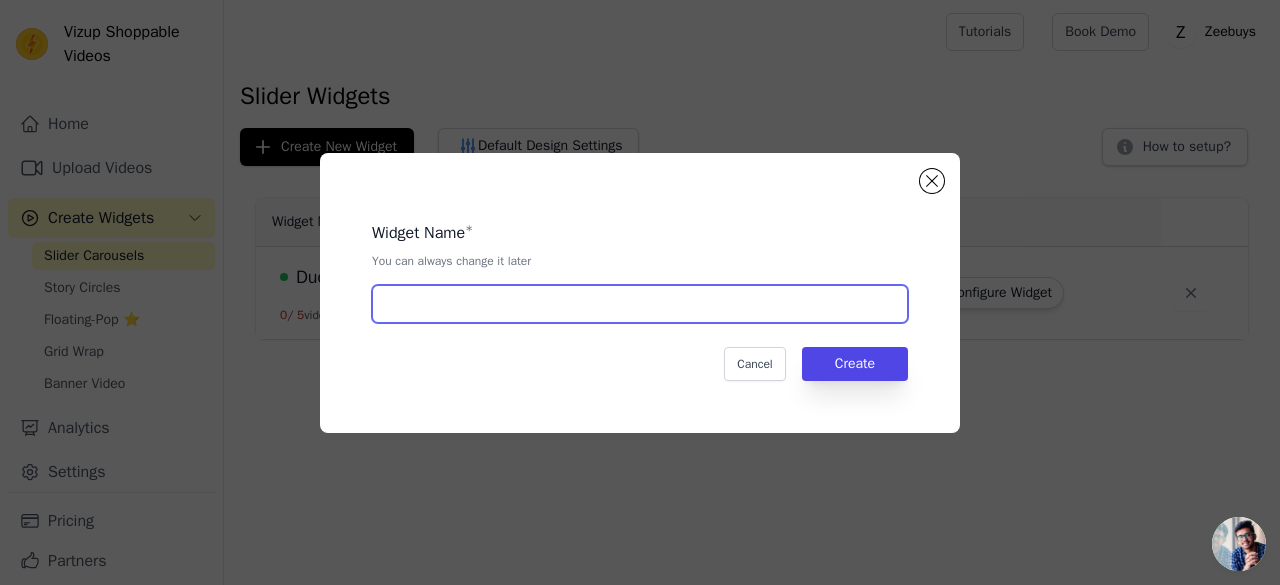 click at bounding box center [640, 304] 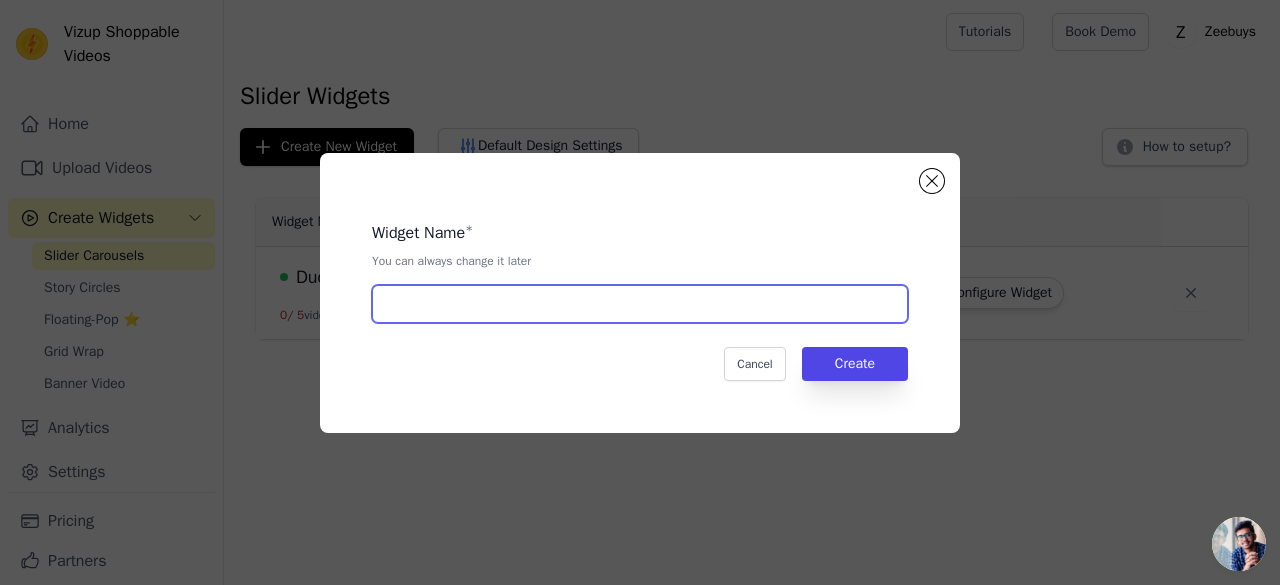 click at bounding box center (640, 304) 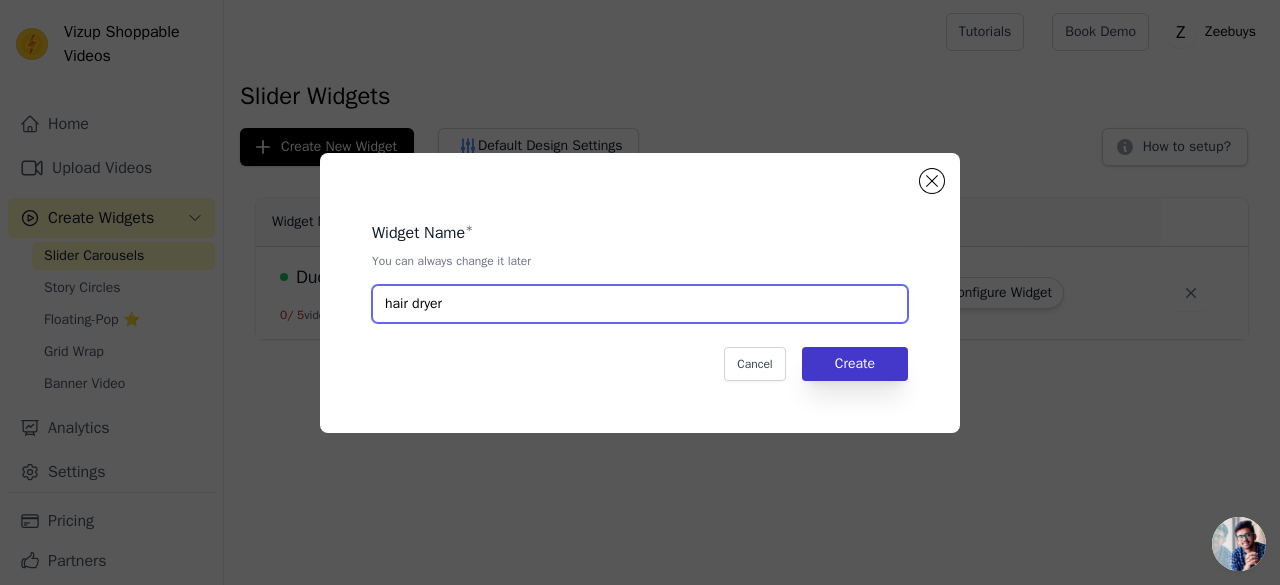 type on "hair dryer" 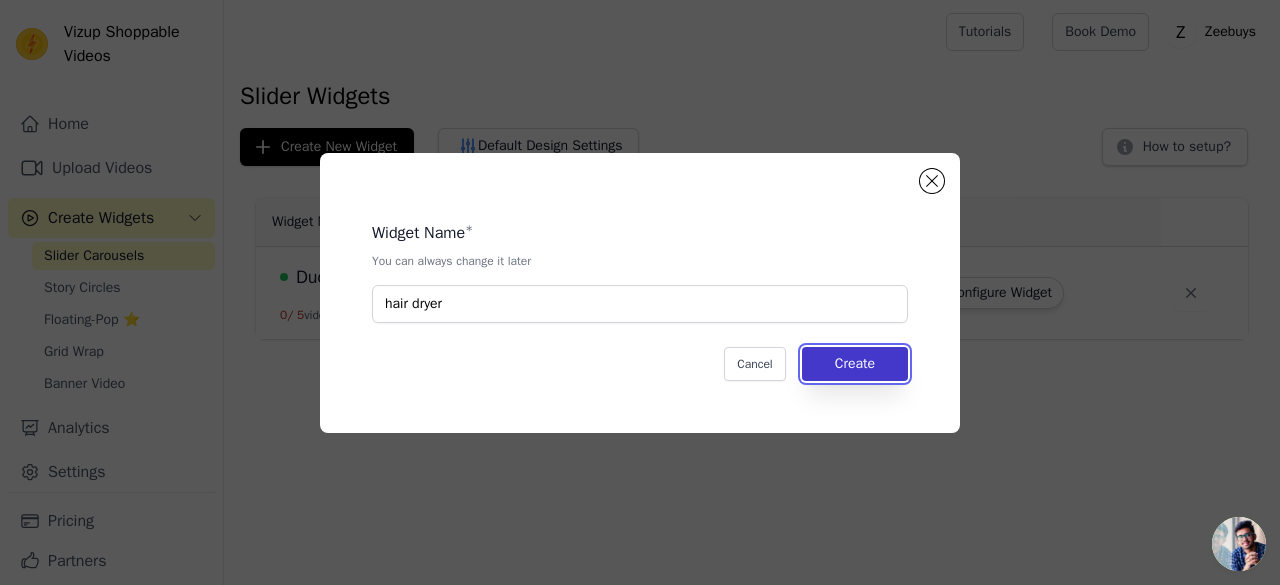 click on "Create" at bounding box center [855, 364] 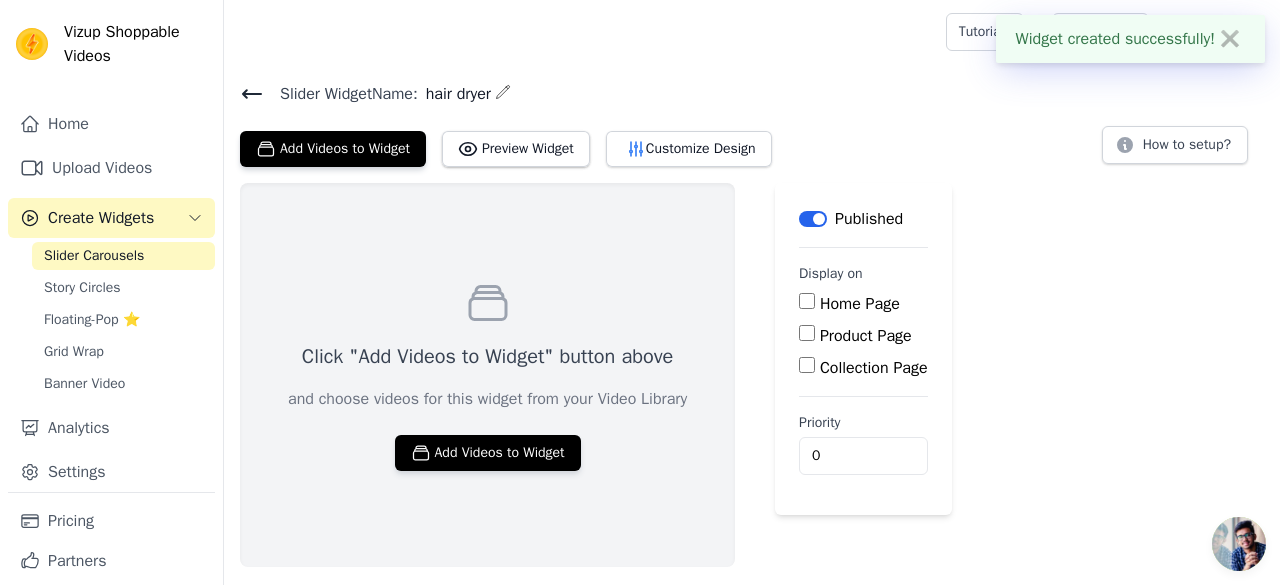 click on "Product Page" at bounding box center (807, 333) 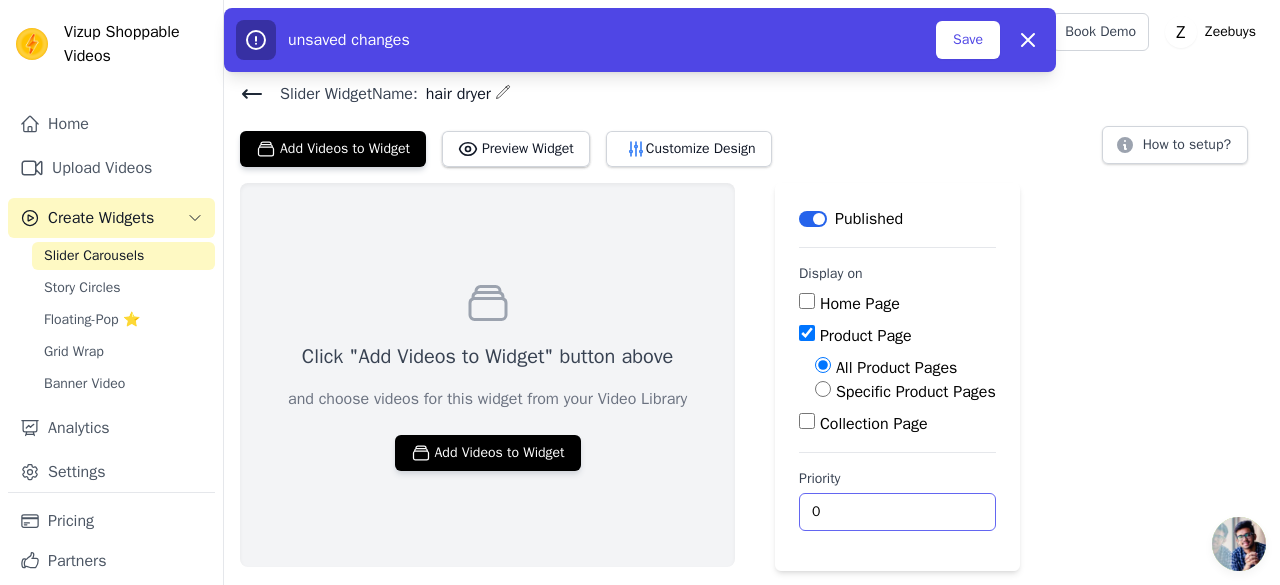 click on "0" at bounding box center [897, 512] 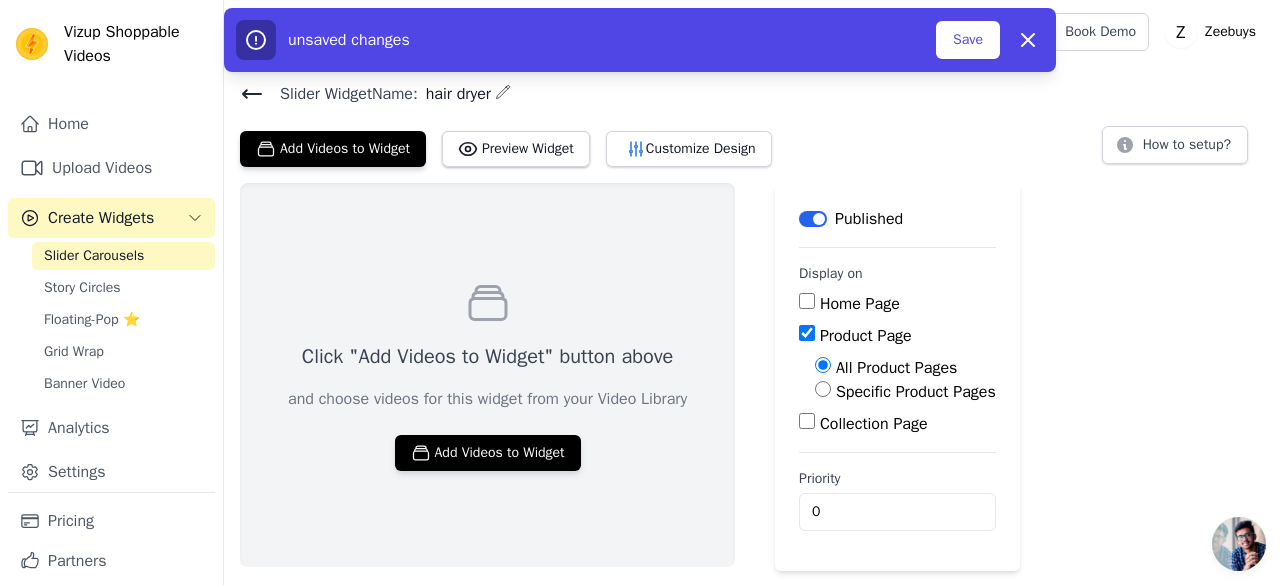 click on "Specific Product Pages" at bounding box center [916, 392] 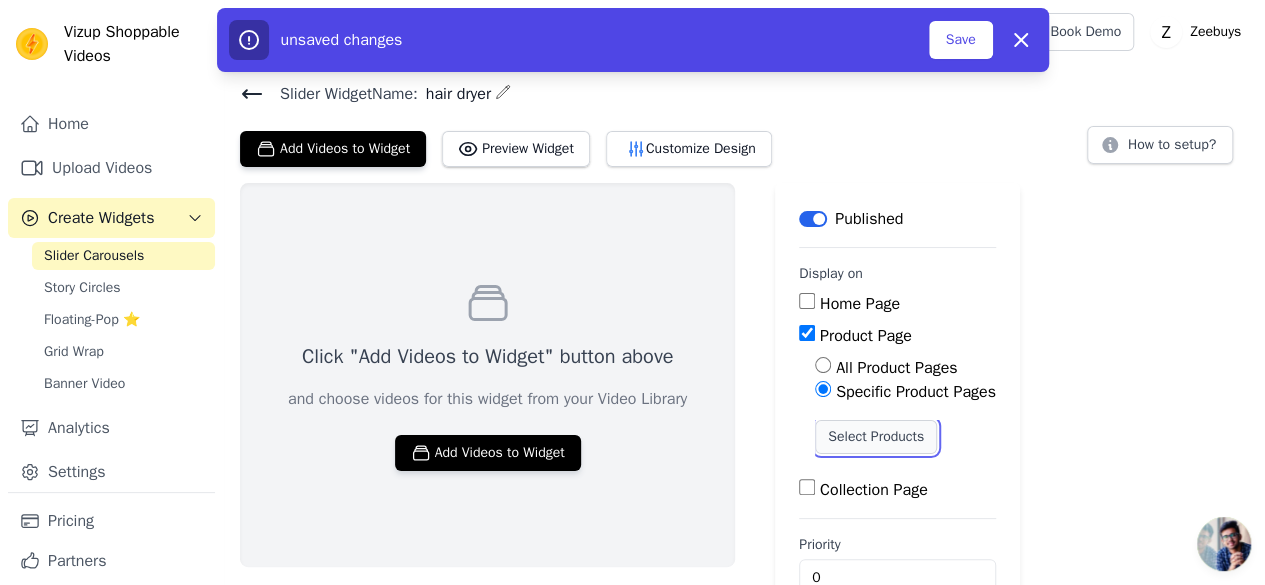 click on "Select Products" at bounding box center [876, 437] 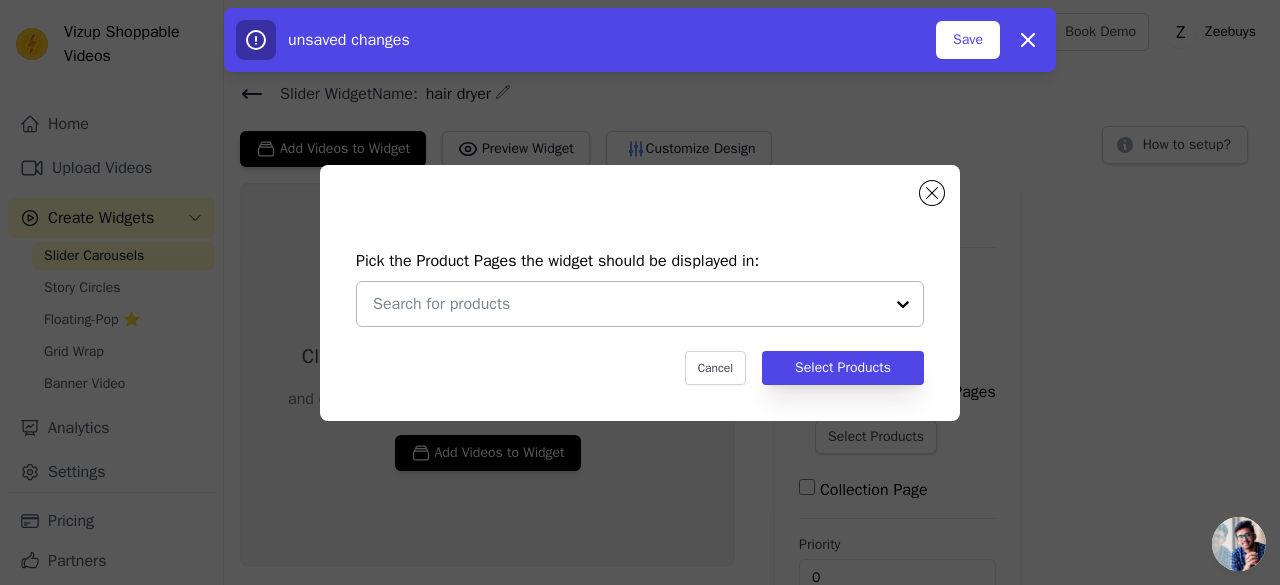 click at bounding box center [628, 304] 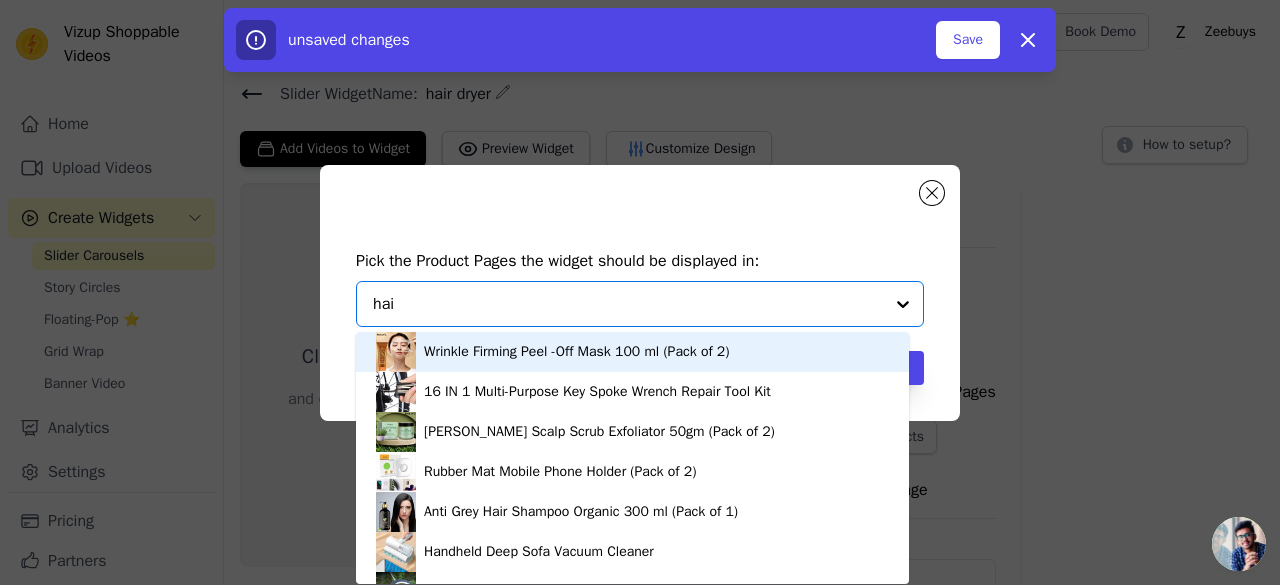 type on "hair" 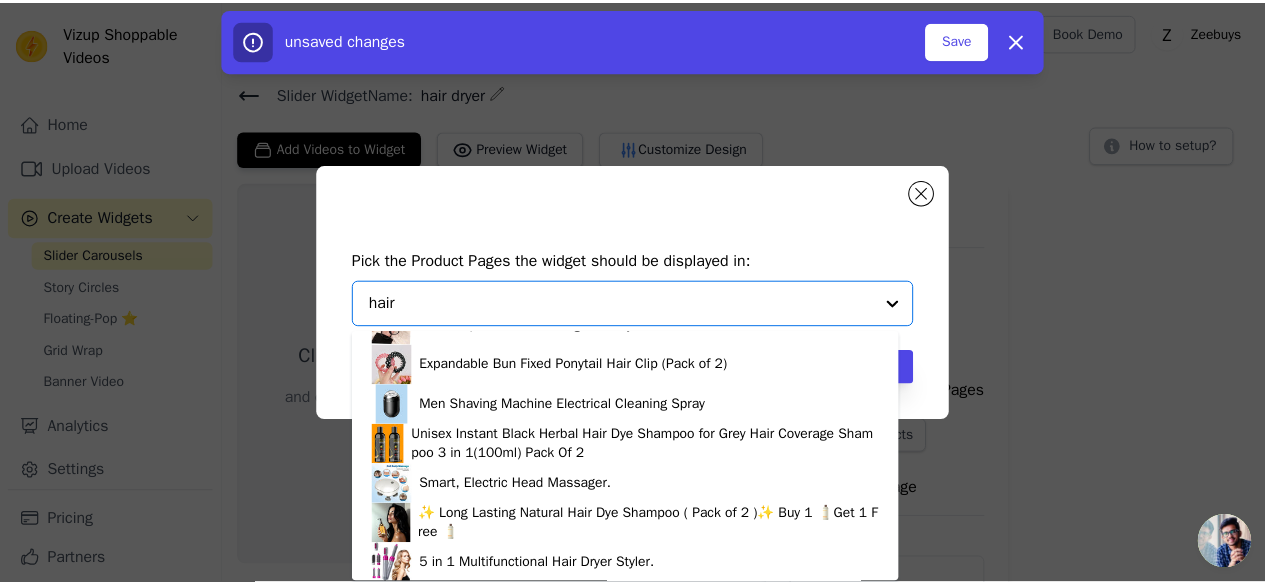 scroll, scrollTop: 193, scrollLeft: 0, axis: vertical 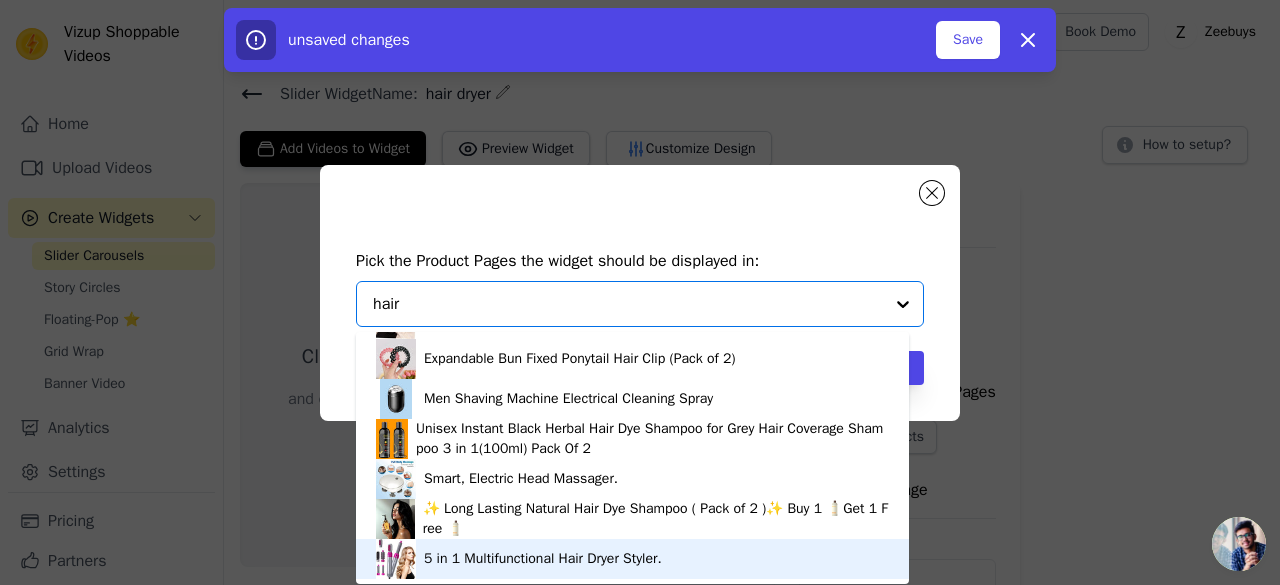 click on "5 in 1 Multifunctional Hair Dryer Styler." at bounding box center [543, 559] 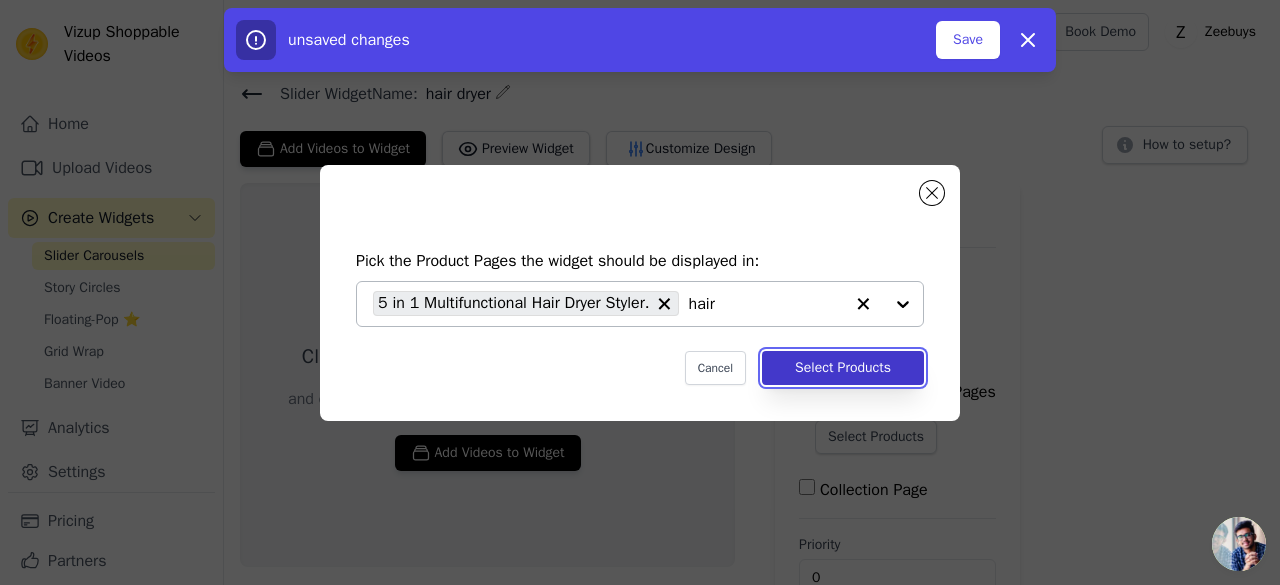 click on "Select Products" at bounding box center [843, 368] 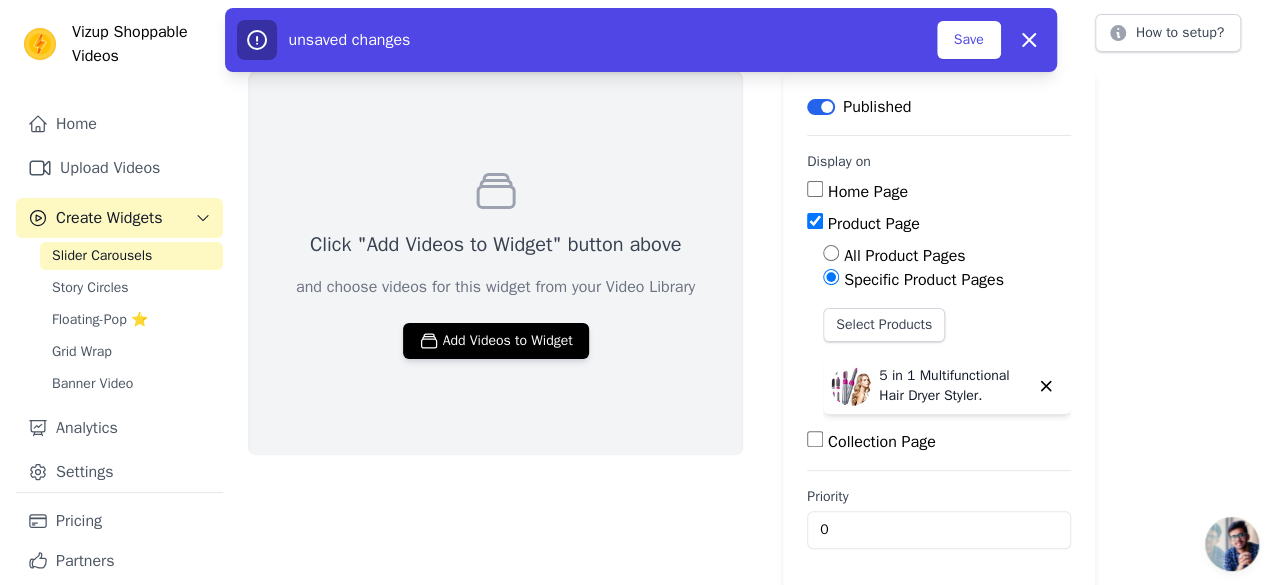scroll, scrollTop: 0, scrollLeft: 0, axis: both 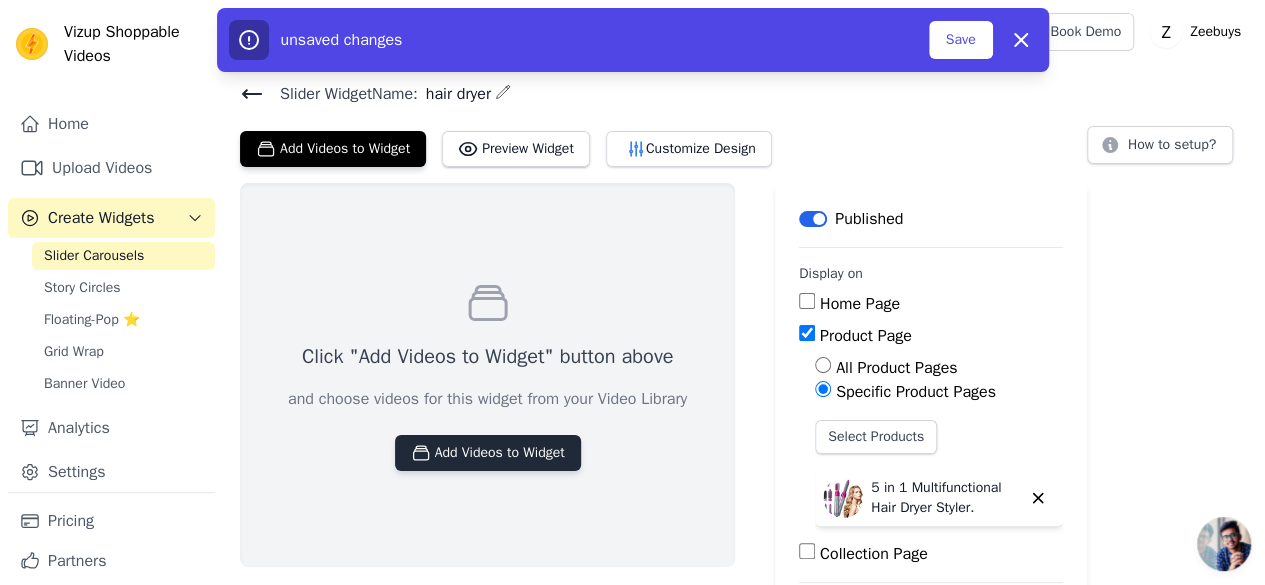 click on "Add Videos to Widget" at bounding box center (488, 453) 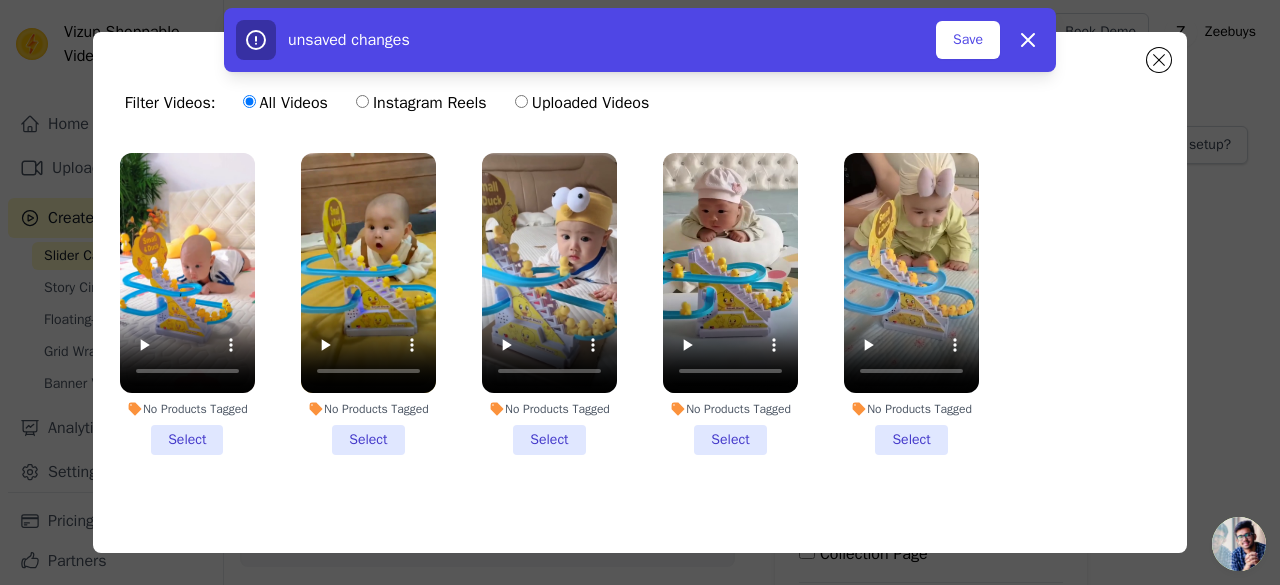 click on "Uploaded Videos" at bounding box center [582, 103] 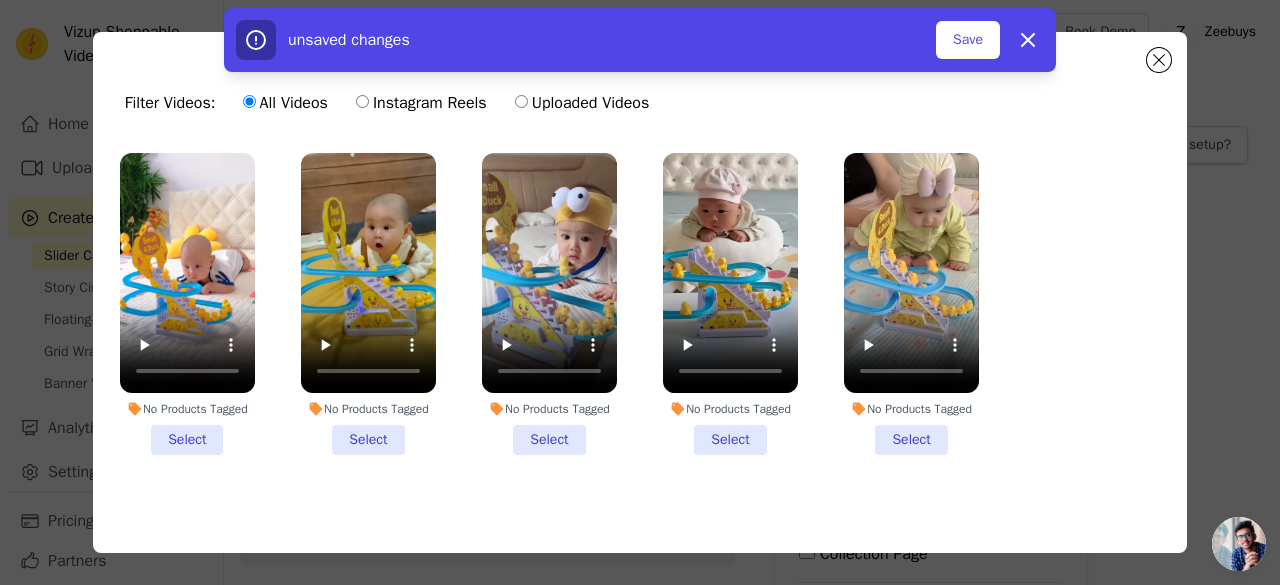 click on "Uploaded Videos" at bounding box center (521, 101) 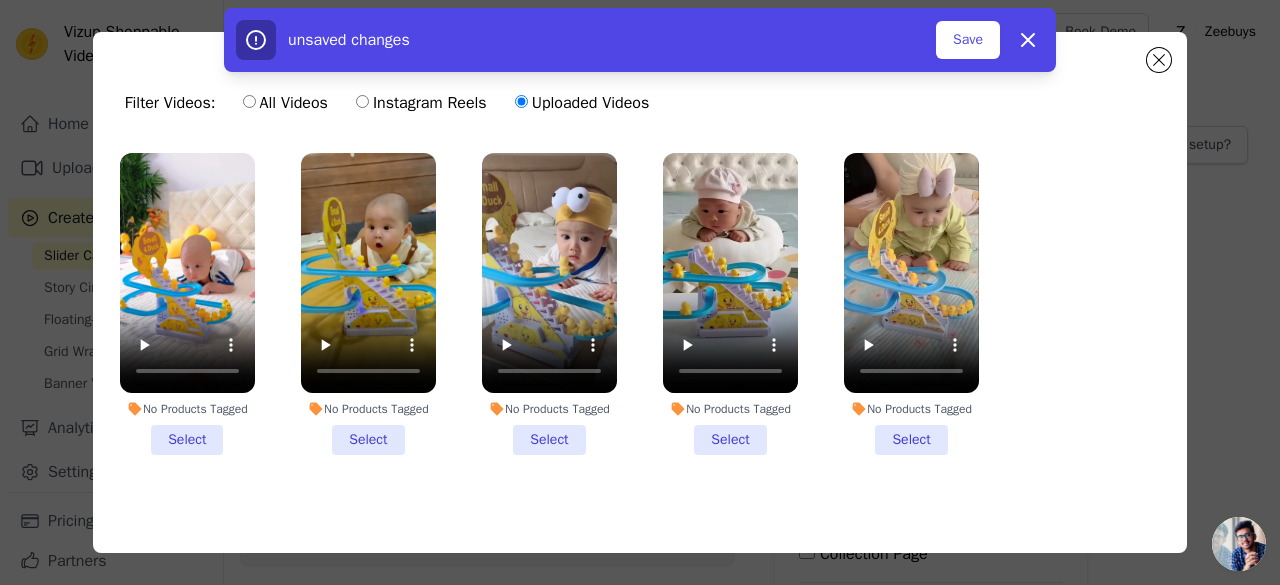 click on "All Videos" at bounding box center [285, 103] 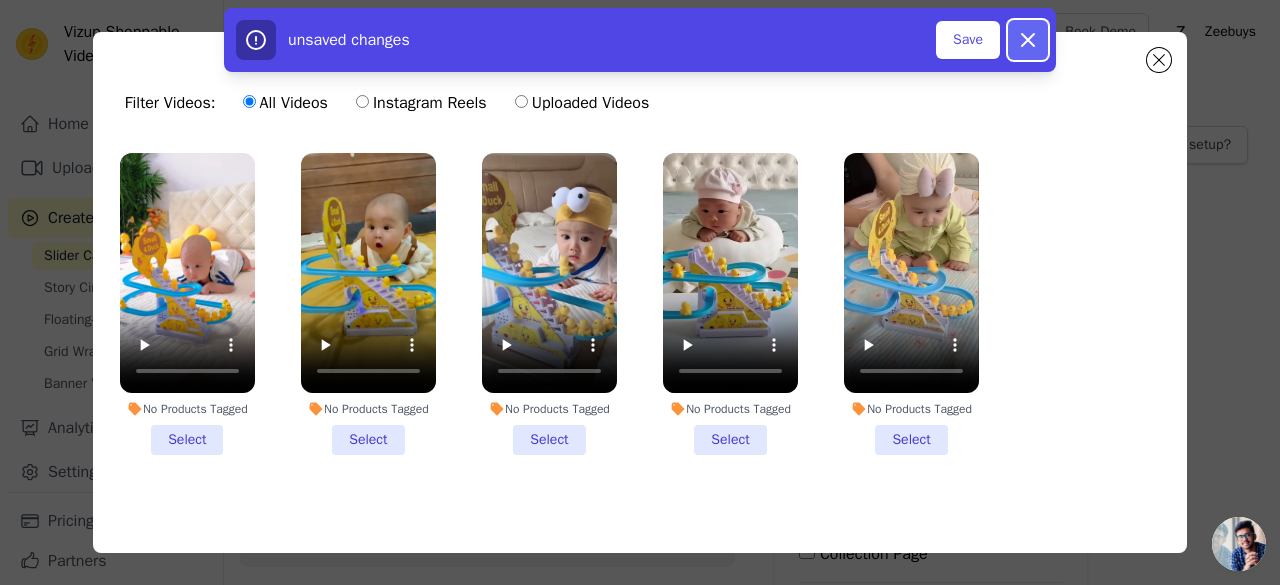 click on "Dismiss" at bounding box center [1028, 40] 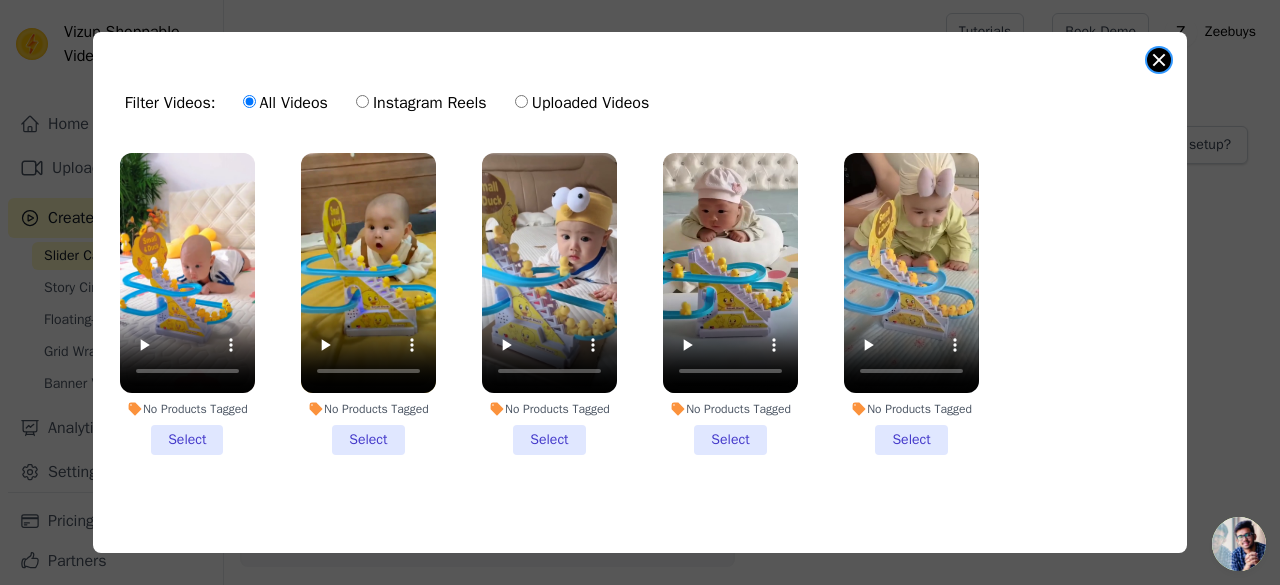 click at bounding box center (1159, 60) 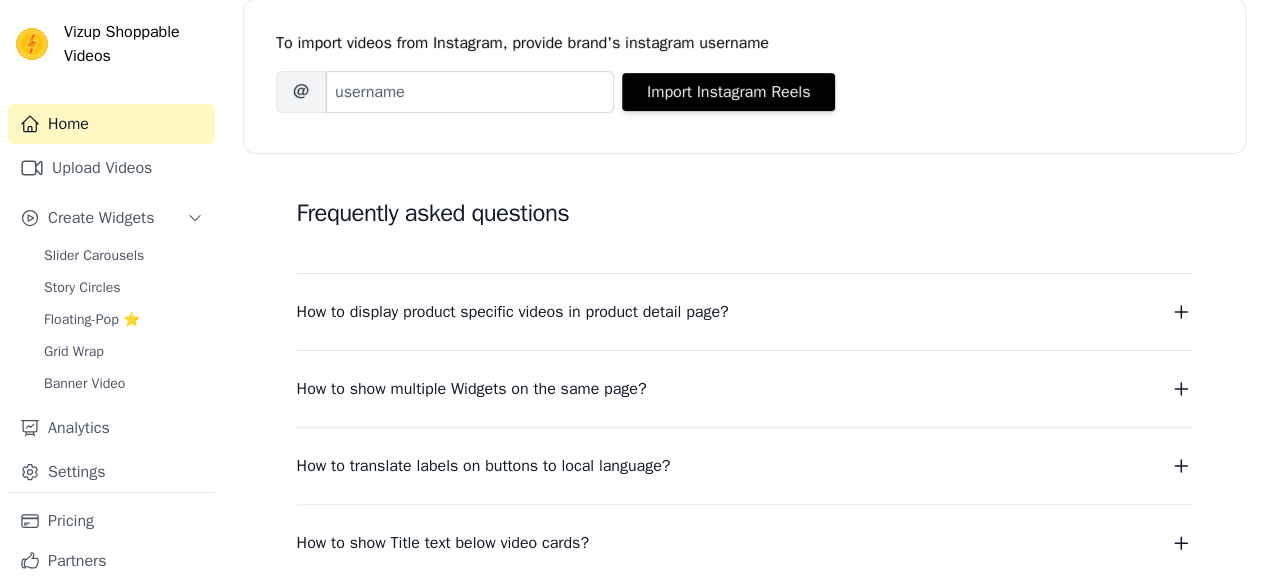 scroll, scrollTop: 534, scrollLeft: 0, axis: vertical 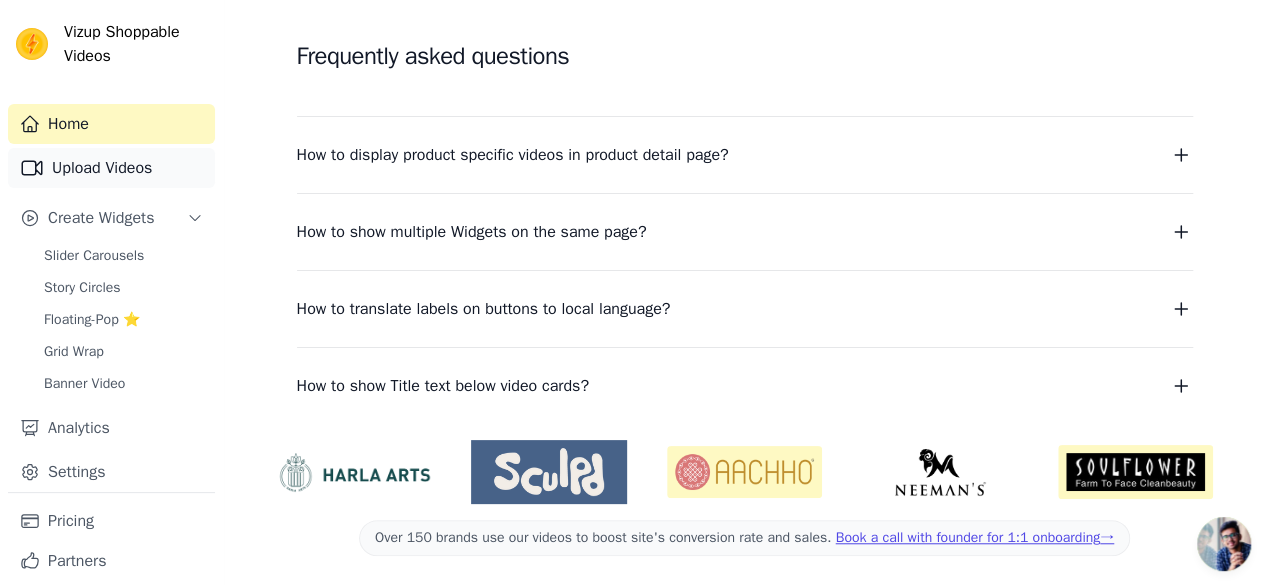 click on "Upload Videos" at bounding box center [111, 168] 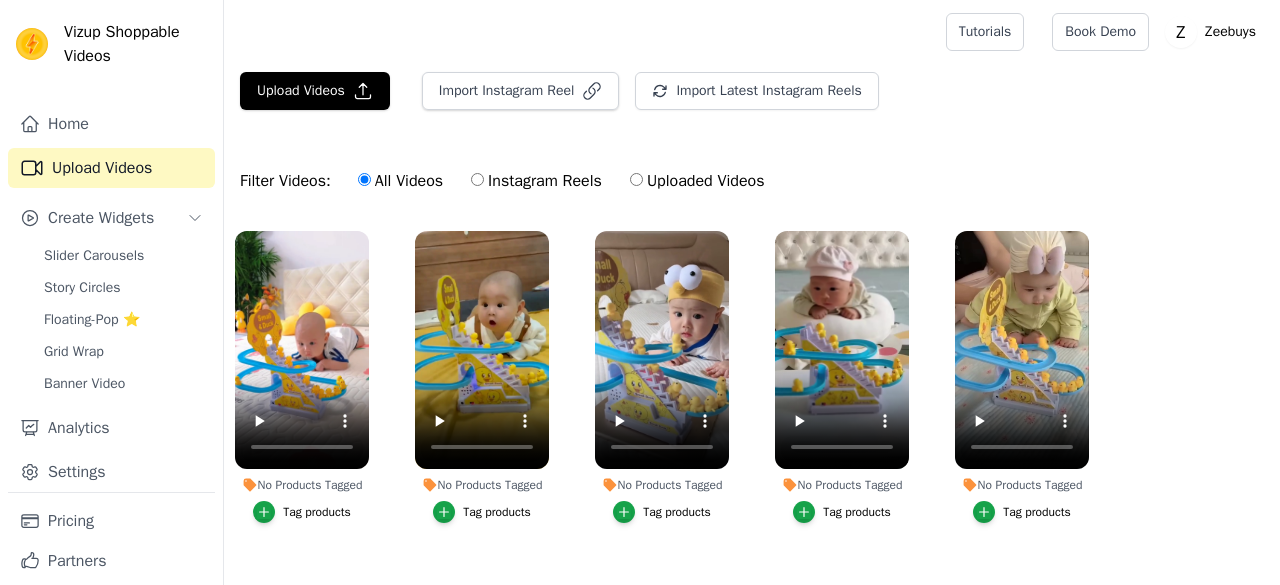 scroll, scrollTop: 0, scrollLeft: 0, axis: both 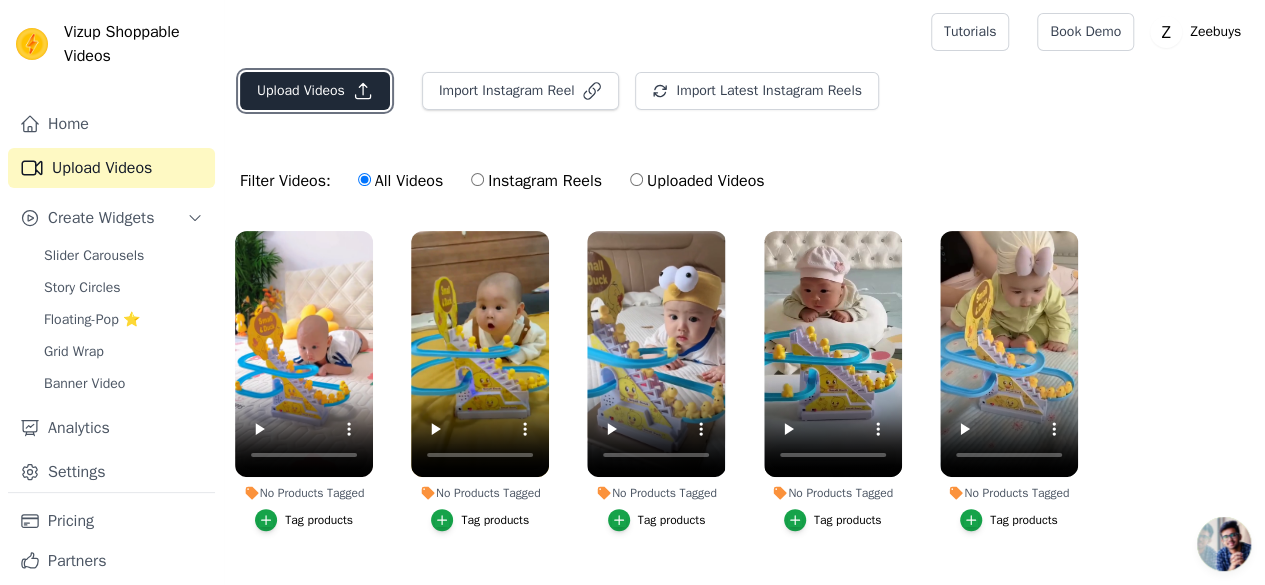 click on "Upload Videos" at bounding box center (315, 91) 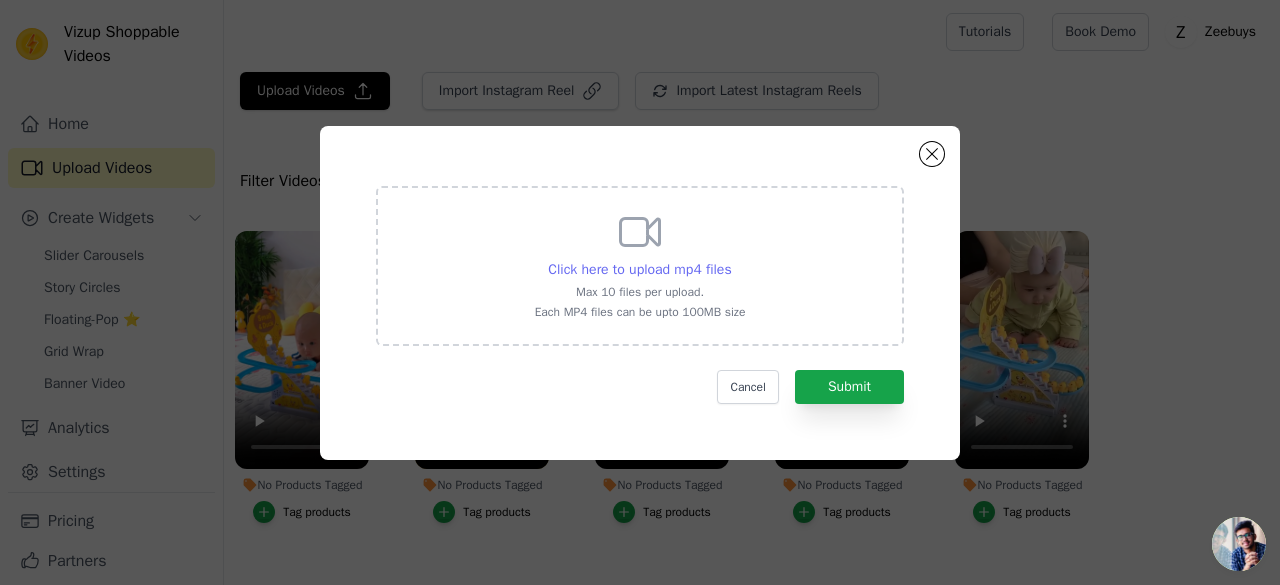click on "Click here to upload mp4 files" at bounding box center (639, 269) 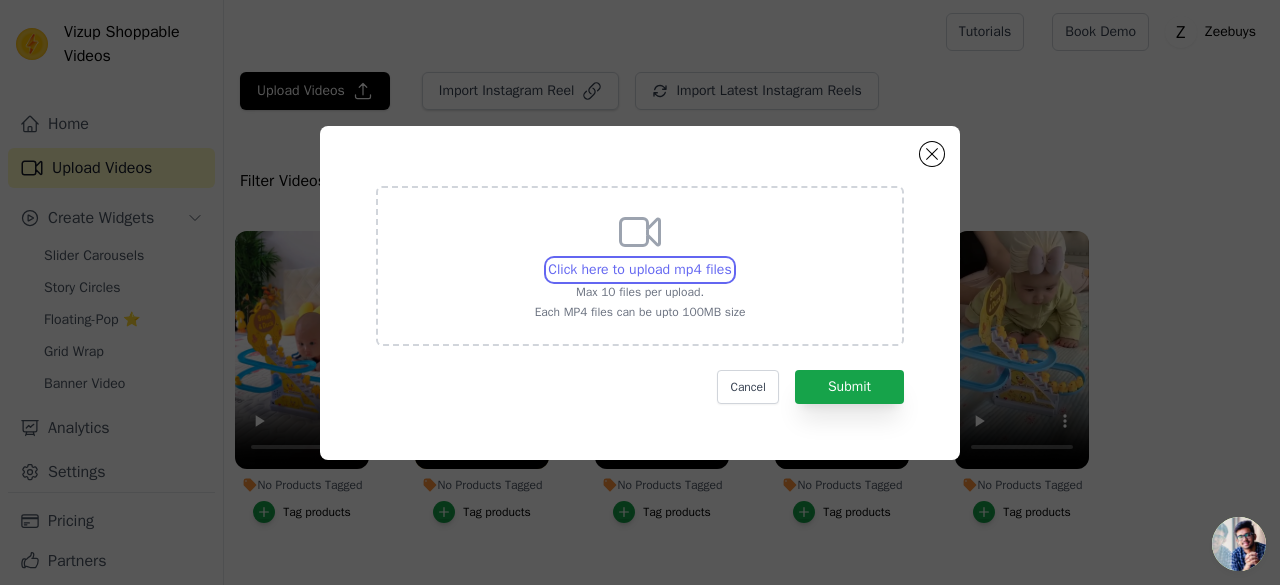click on "Click here to upload mp4 files     Max 10 files per upload.   Each MP4 files can be upto 100MB size" at bounding box center (731, 259) 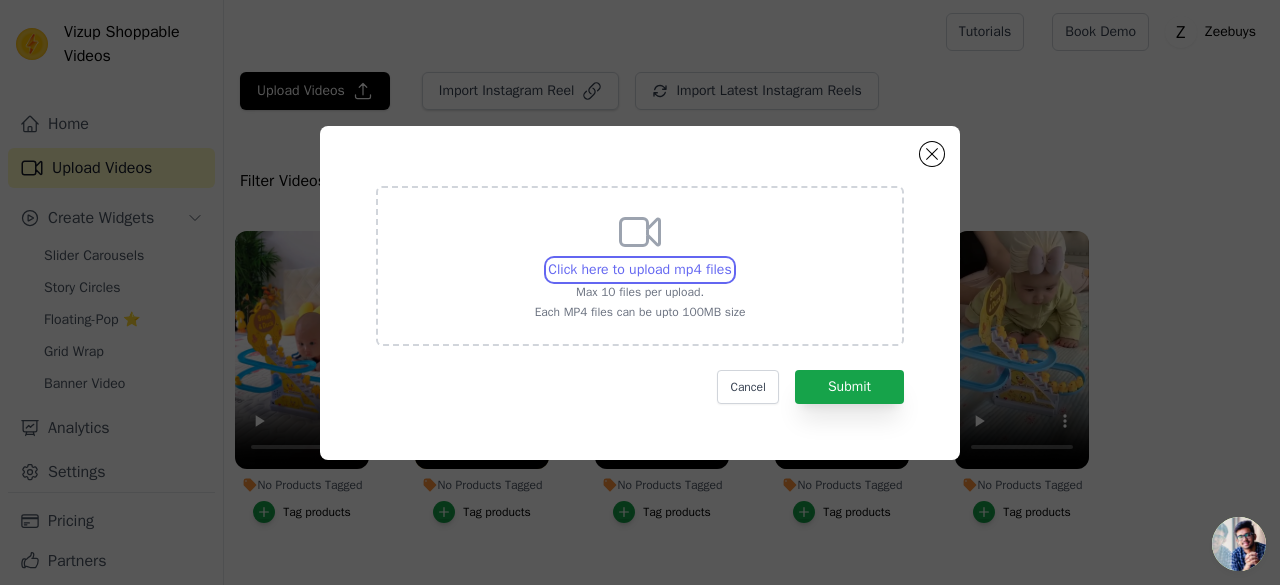 type on "C:\fakepath\e6ca47f35087595d00a7e03d235479a8.mp4" 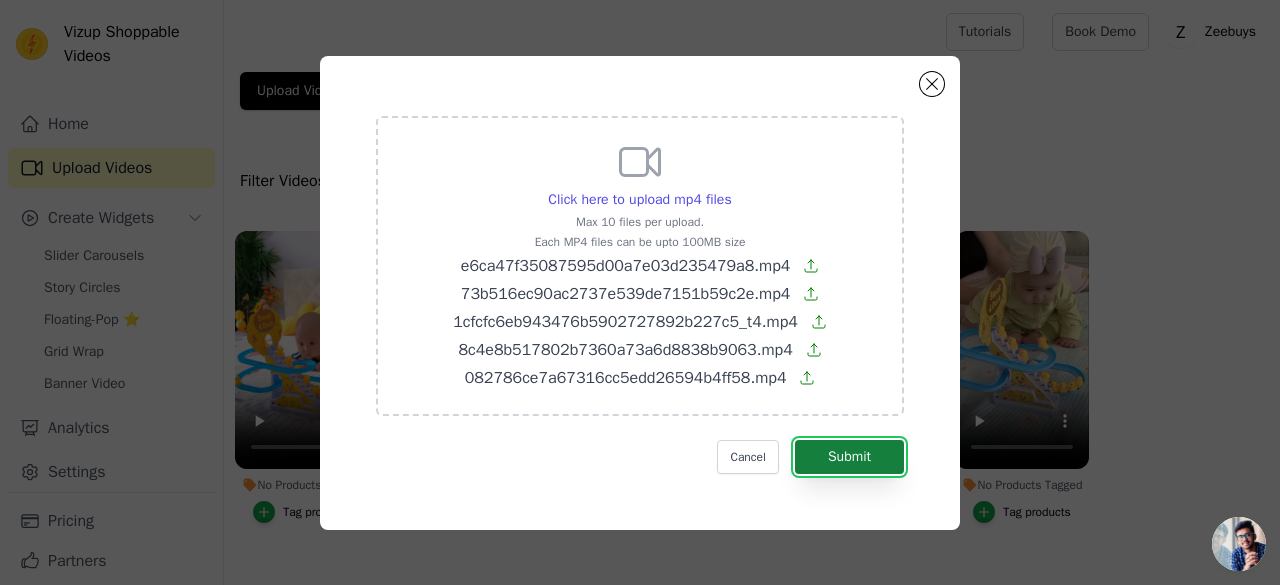 click on "Submit" at bounding box center [849, 457] 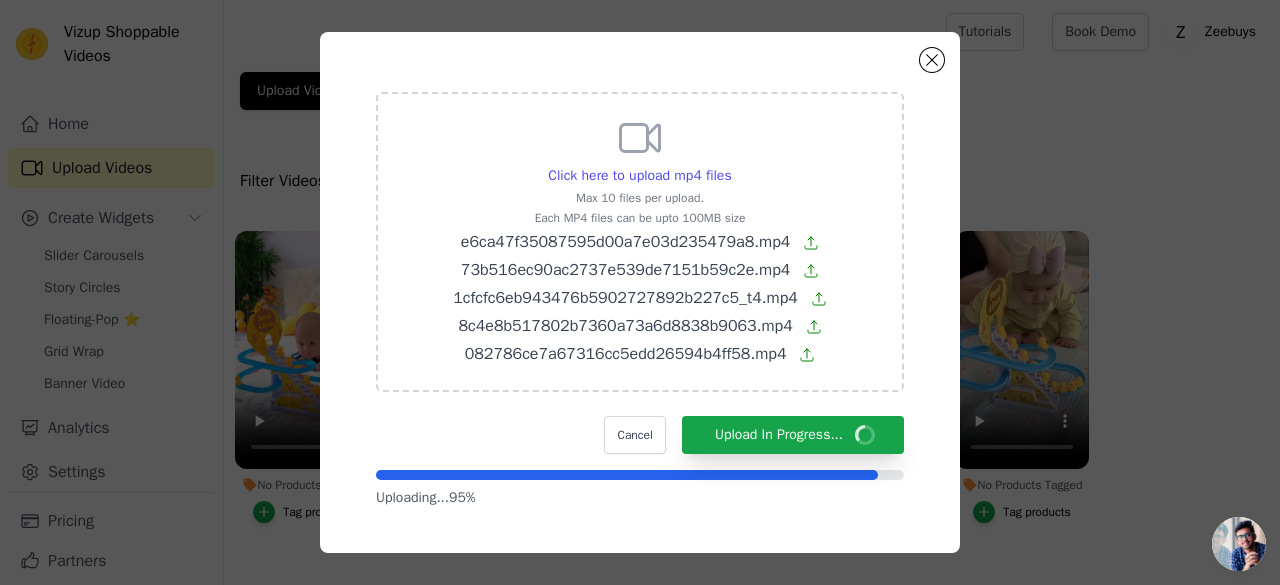 scroll, scrollTop: 10, scrollLeft: 0, axis: vertical 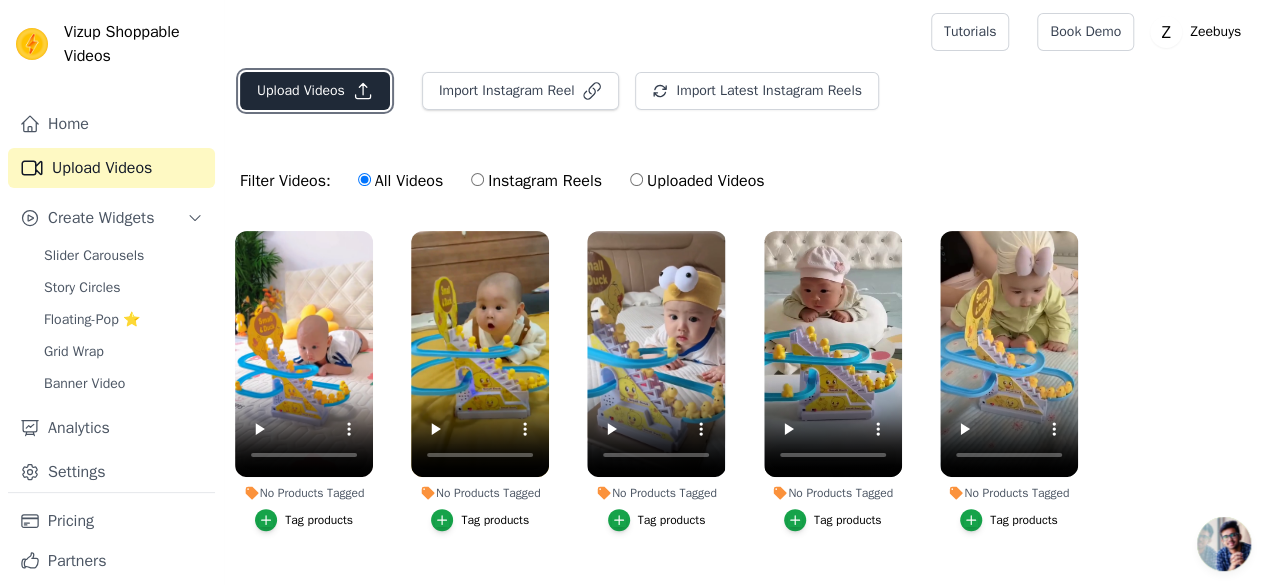 click on "Upload Videos" at bounding box center [315, 91] 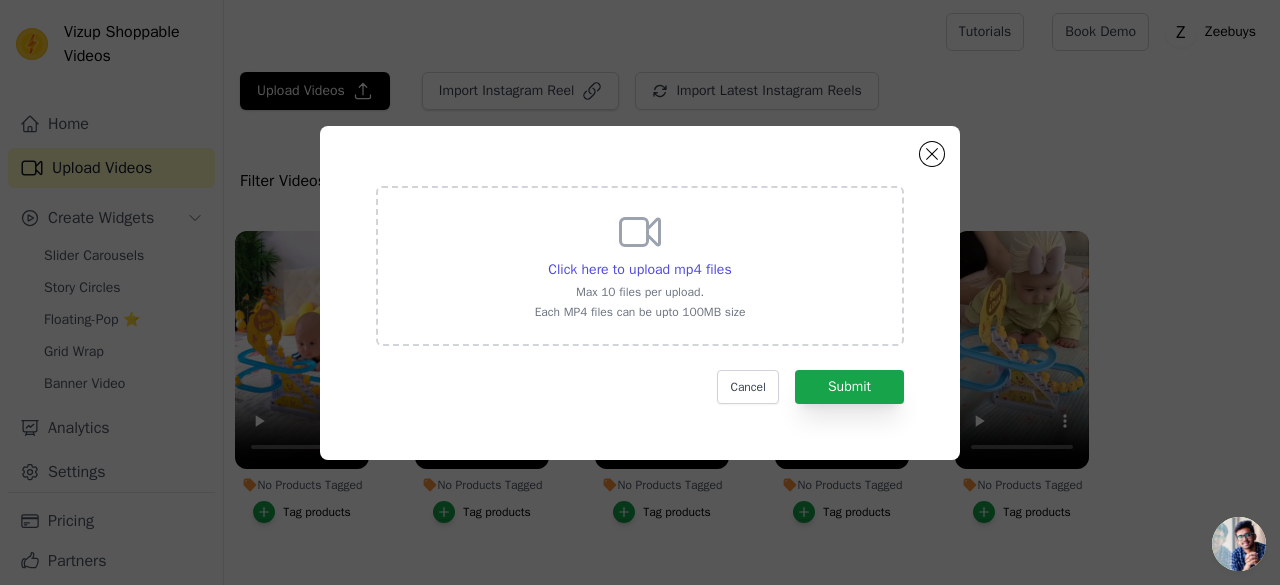click on "Click here to upload mp4 files     Max 10 files per upload.   Each MP4 files can be upto 100MB size" at bounding box center [640, 264] 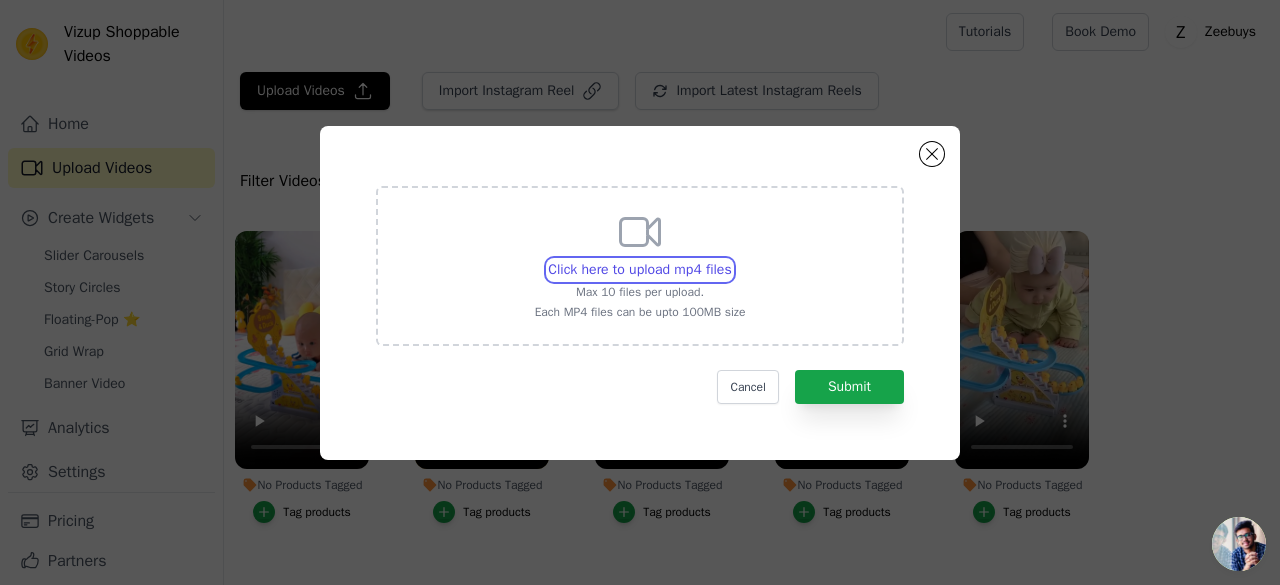 type on "C:\fakepath\082786ce7a67316cc5edd26594b4ff58.mp4" 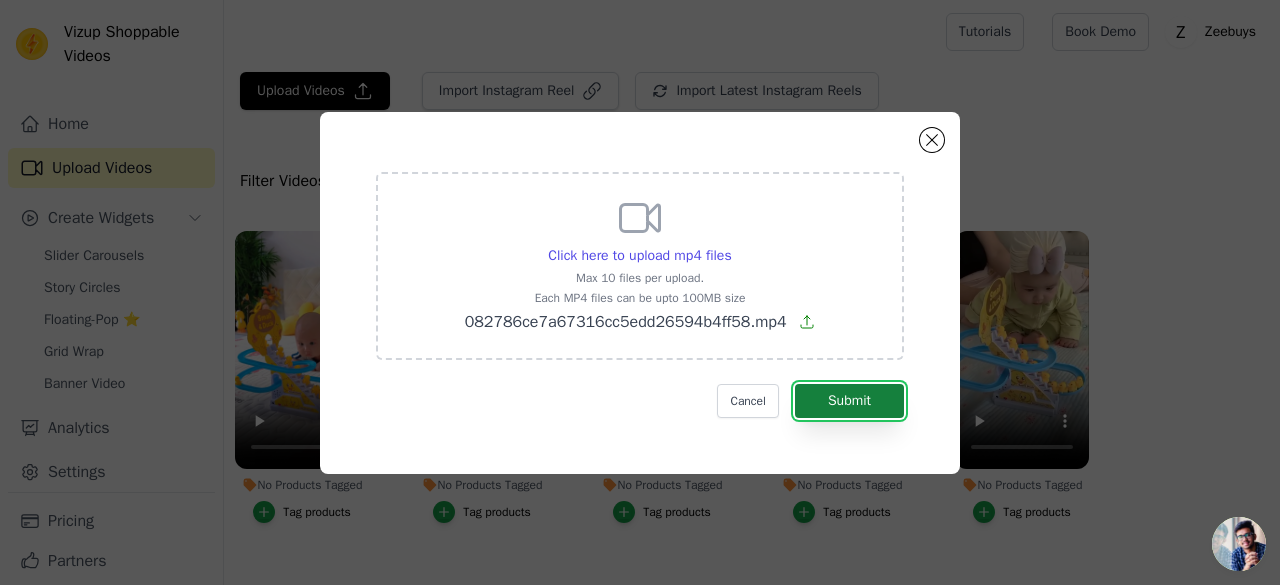 click on "Submit" at bounding box center (849, 401) 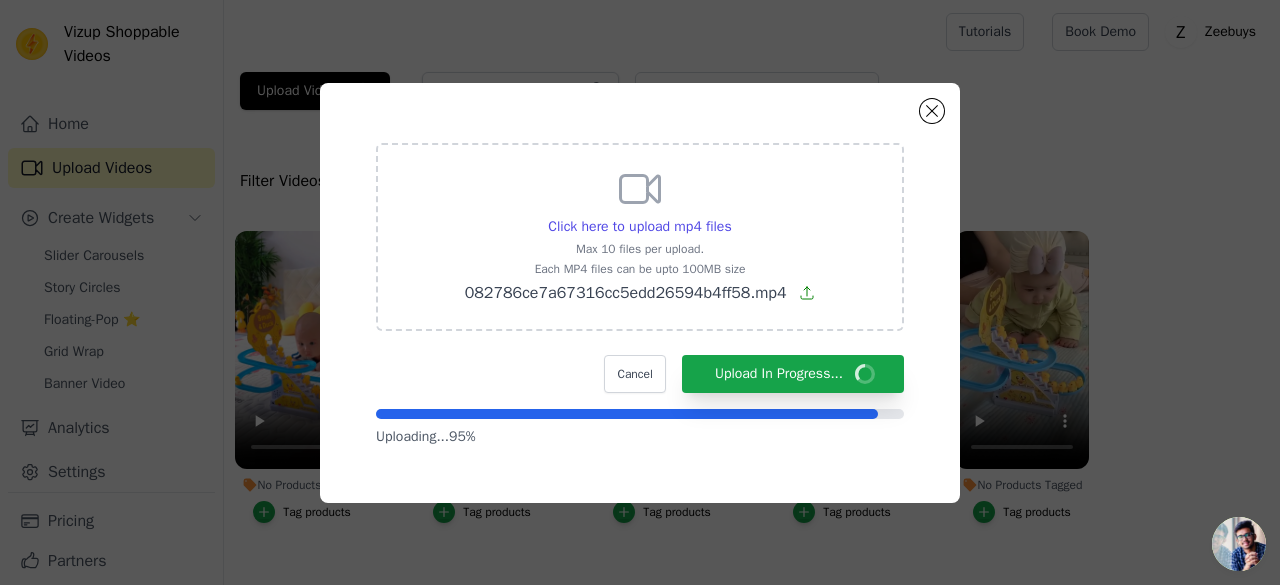 click on "Click here to upload mp4 files     Max 10 files per upload.   Each MP4 files can be upto 100MB size   082786ce7a67316cc5edd26594b4ff58.mp4       Cancel   Upload In Progress...       Uploading...  95 %" 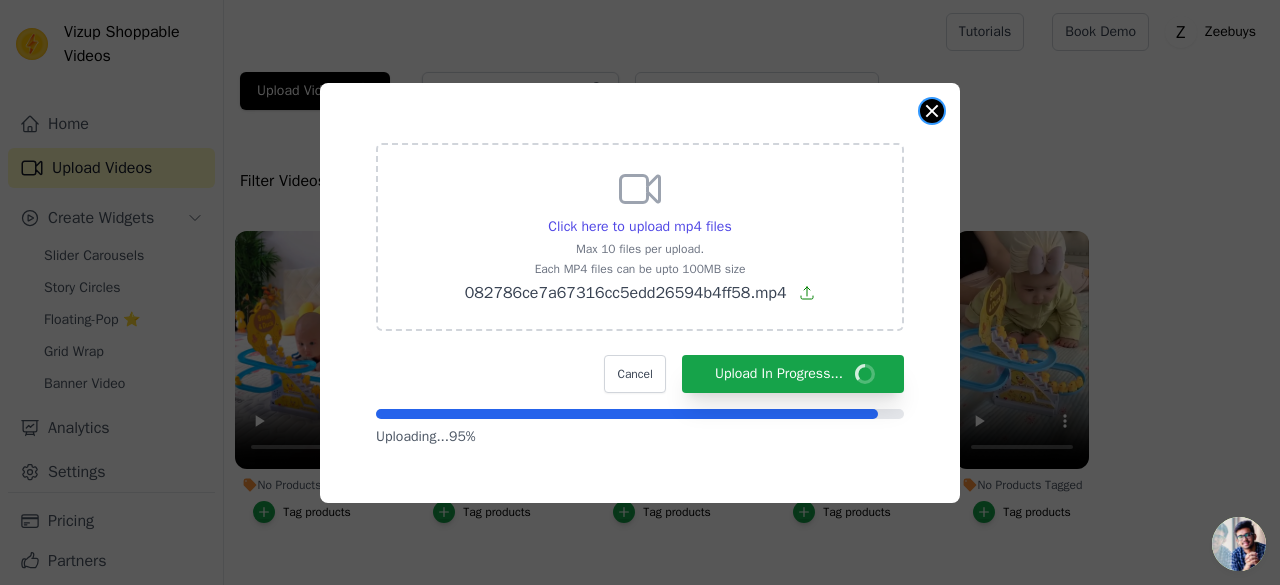 click at bounding box center [932, 111] 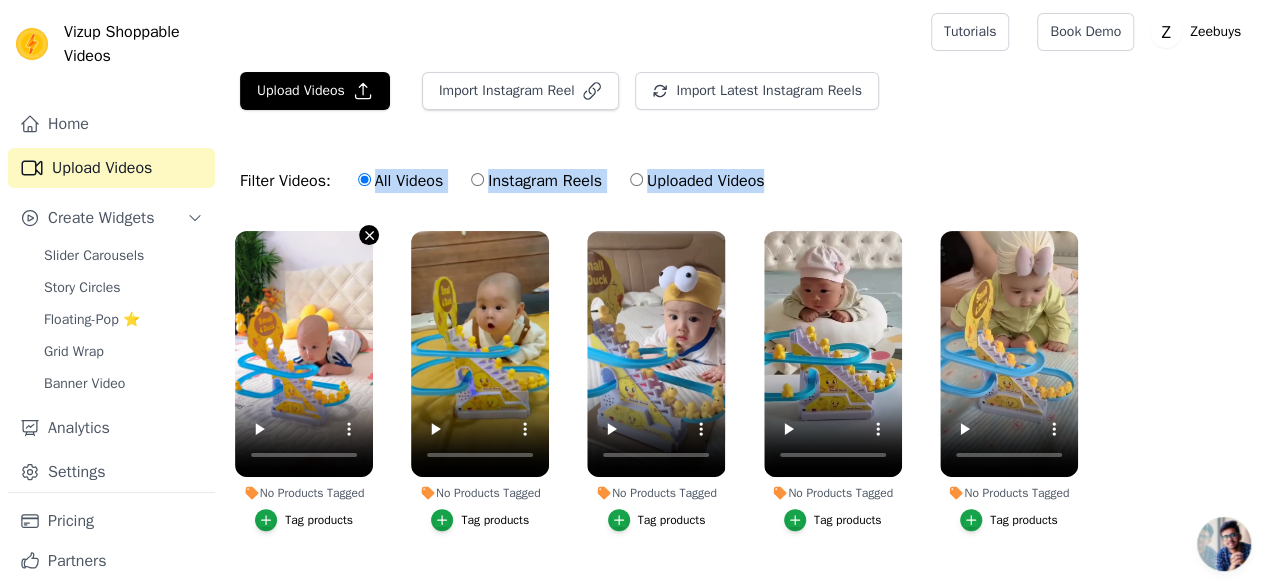 drag, startPoint x: 364, startPoint y: 213, endPoint x: 359, endPoint y: 233, distance: 20.615528 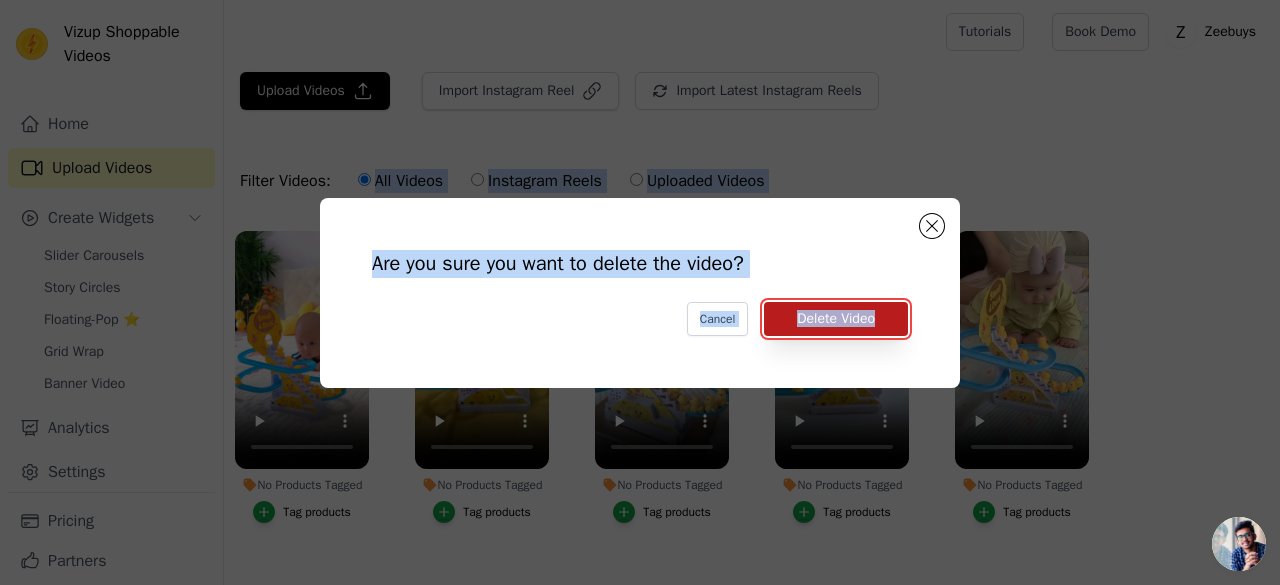 click on "Delete Video" at bounding box center (836, 319) 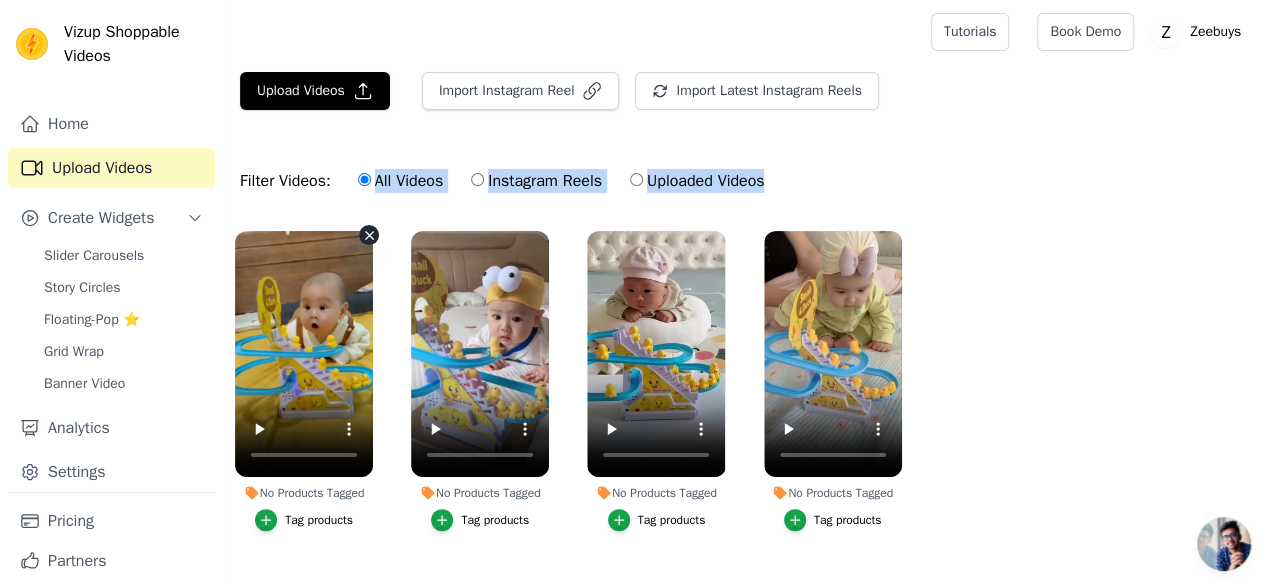click 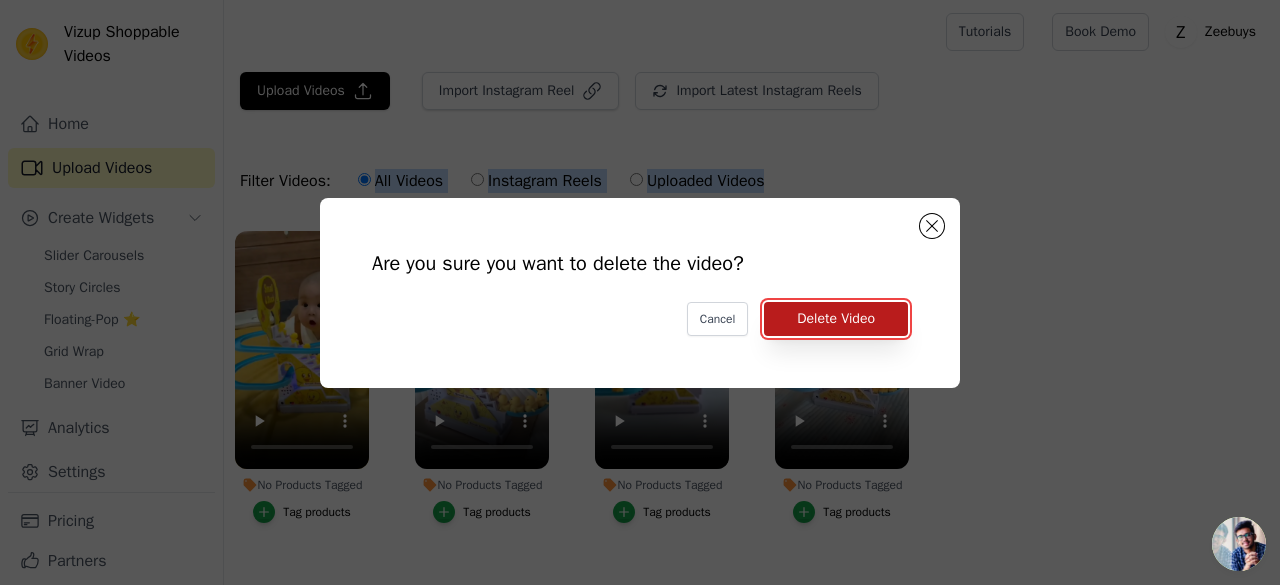 click on "Delete Video" at bounding box center (836, 319) 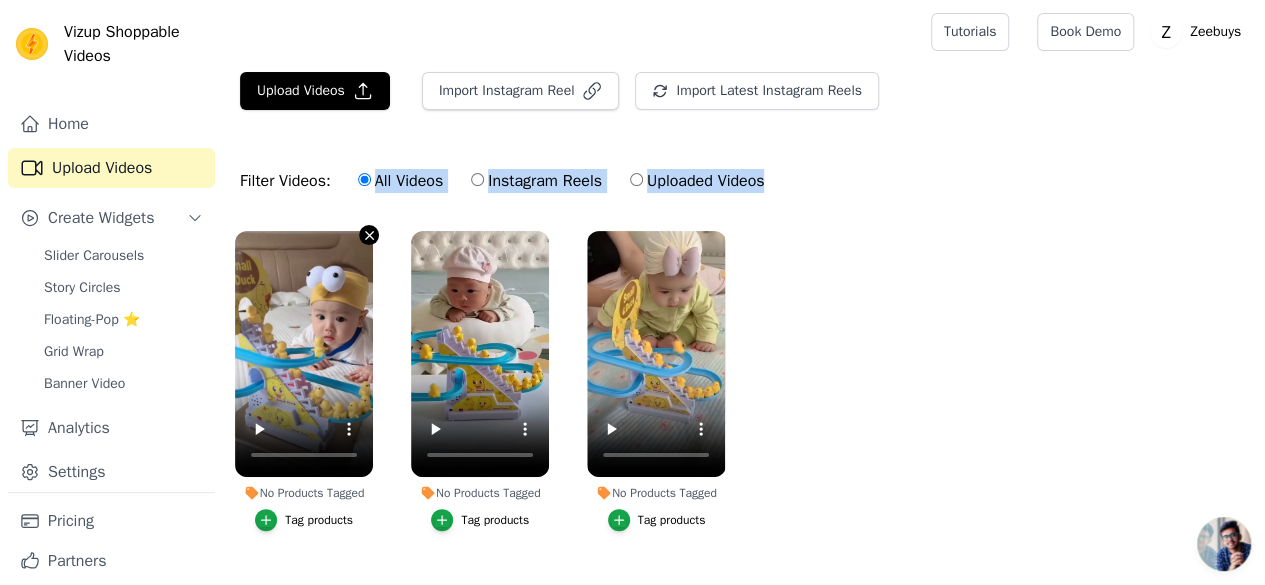 click 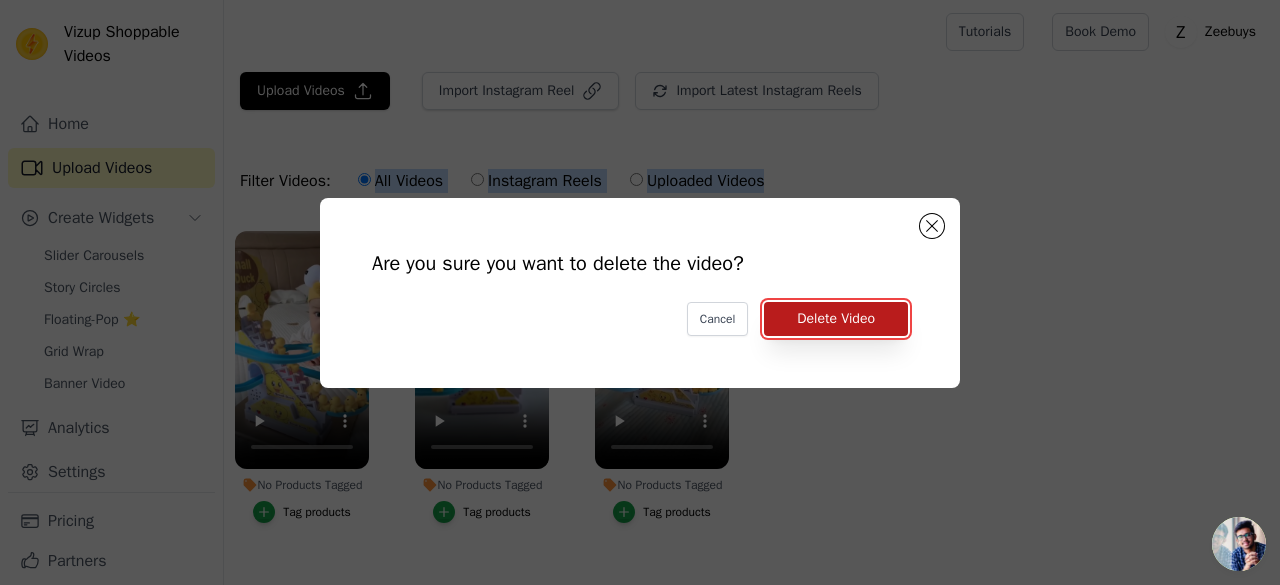 click on "Delete Video" at bounding box center (836, 319) 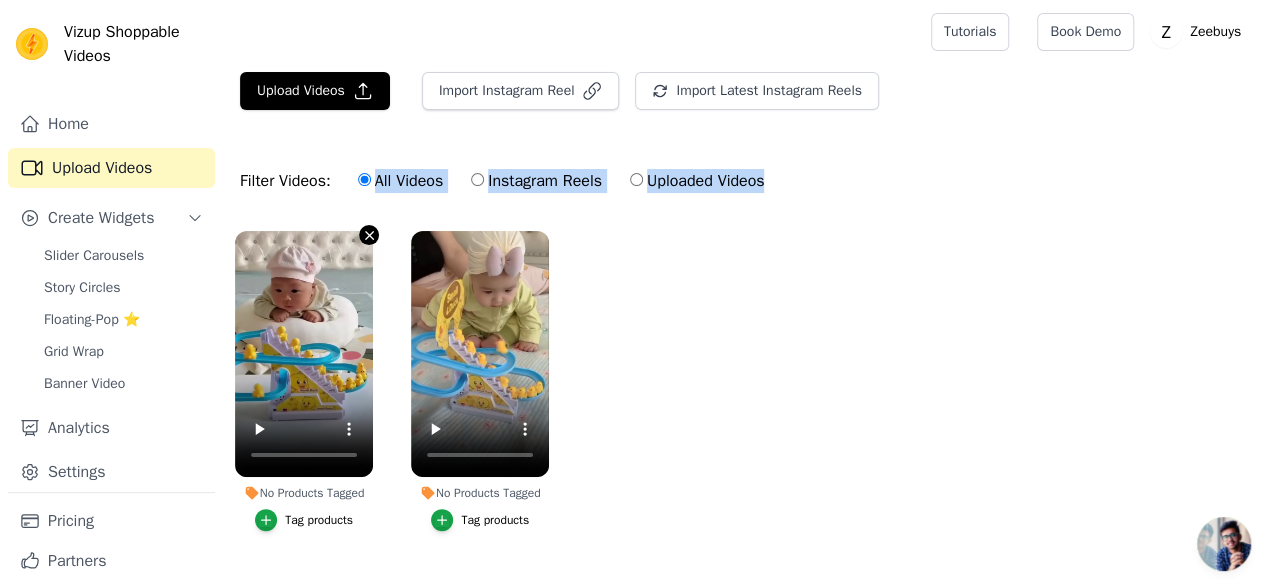 click 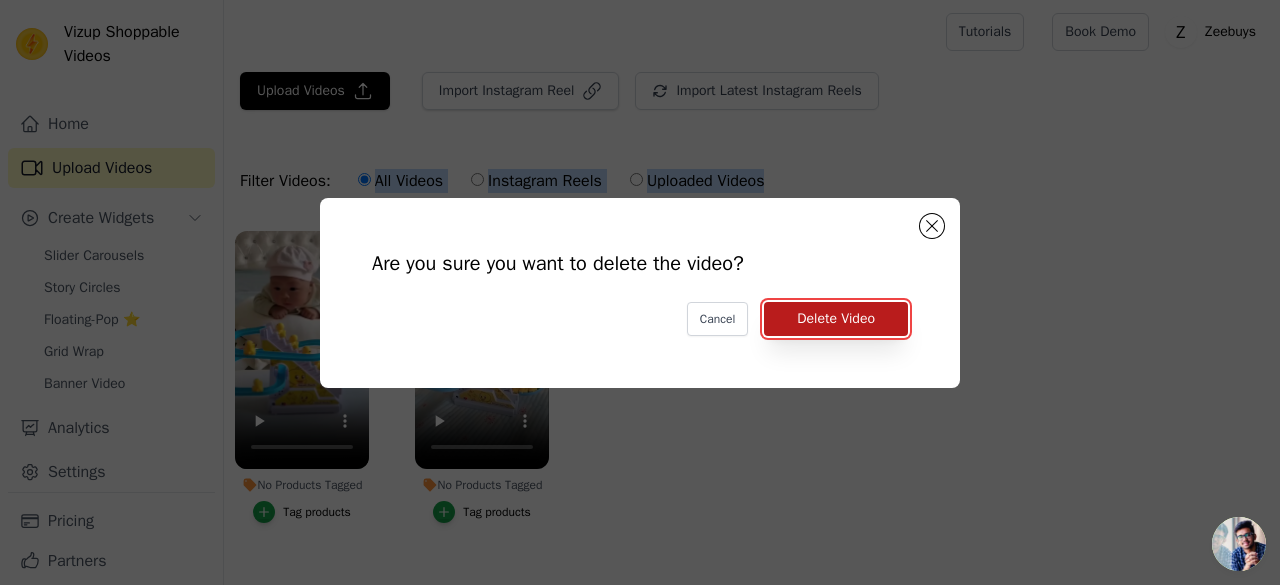 click on "Delete Video" at bounding box center (836, 319) 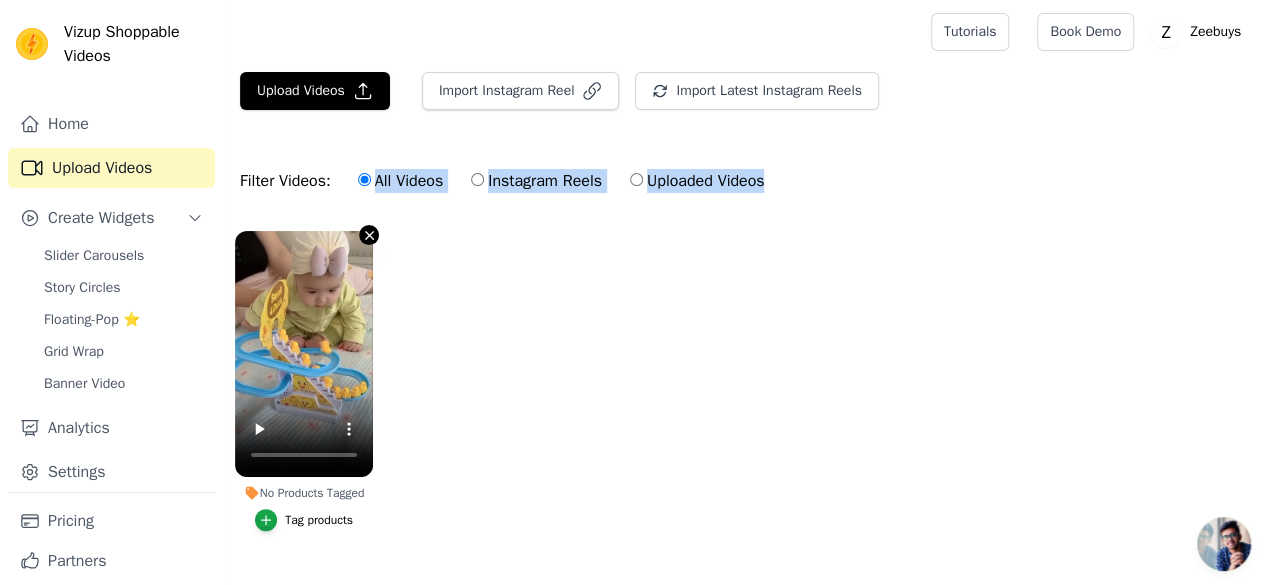 click 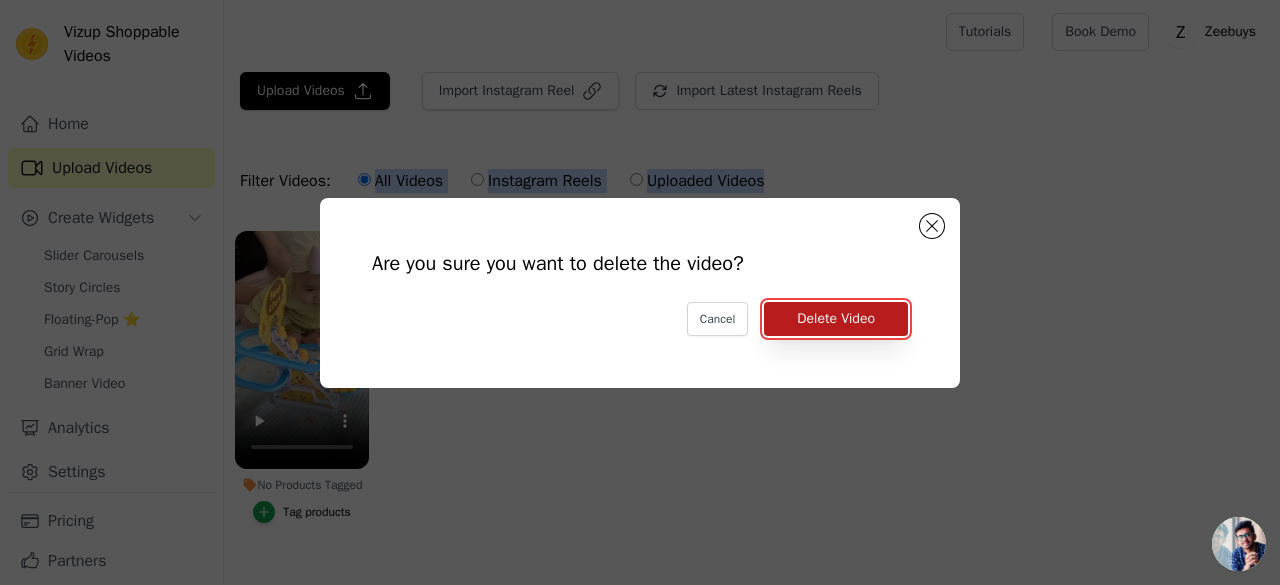 click on "Delete Video" at bounding box center [836, 319] 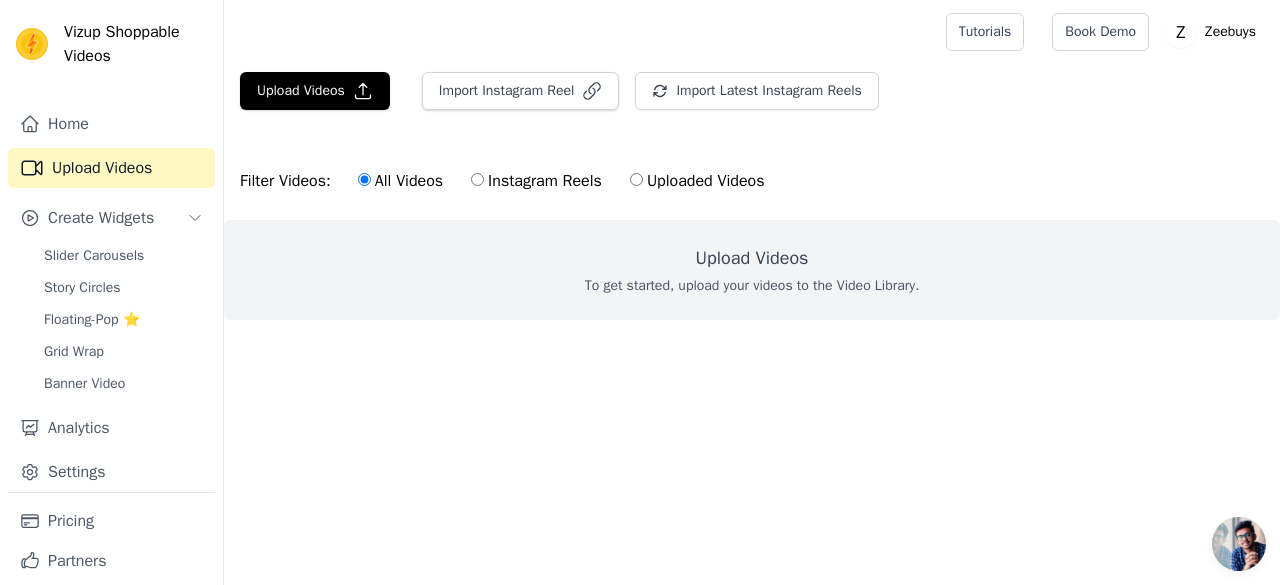 click on "Upload Videos
Import Instagram Reel
Import Latest Instagram Reels     Import Latest IG Reels     Filter Videos:
All Videos
Instagram Reels
Uploaded Videos     Upload Videos   To get started, upload your videos to the Video Library." at bounding box center (752, 232) 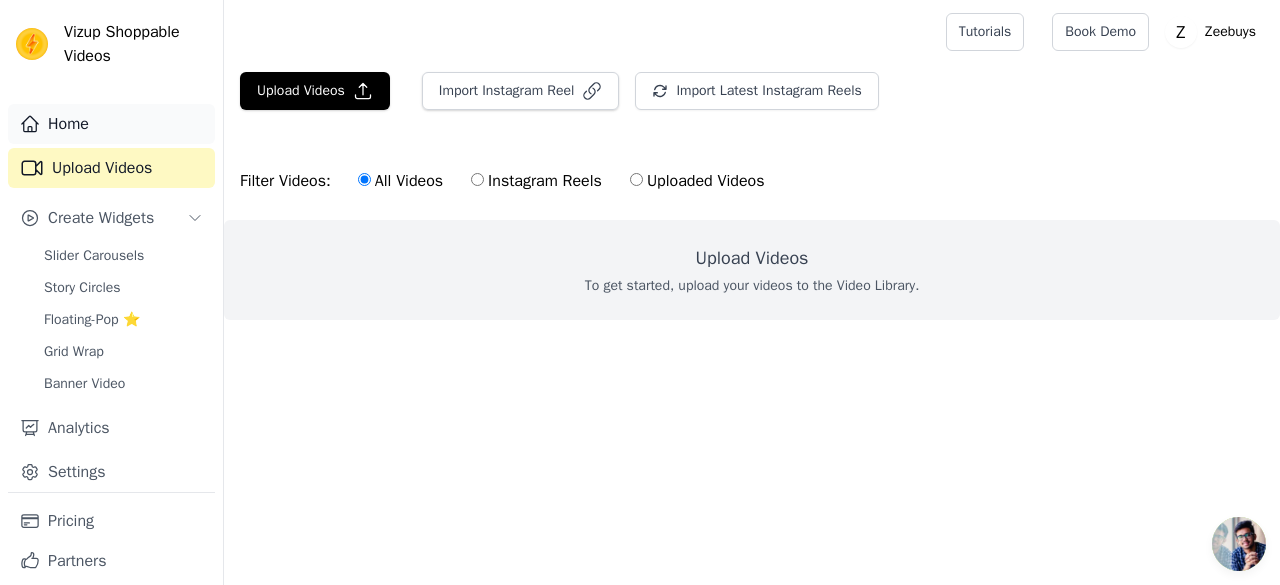 click on "Home" at bounding box center (111, 124) 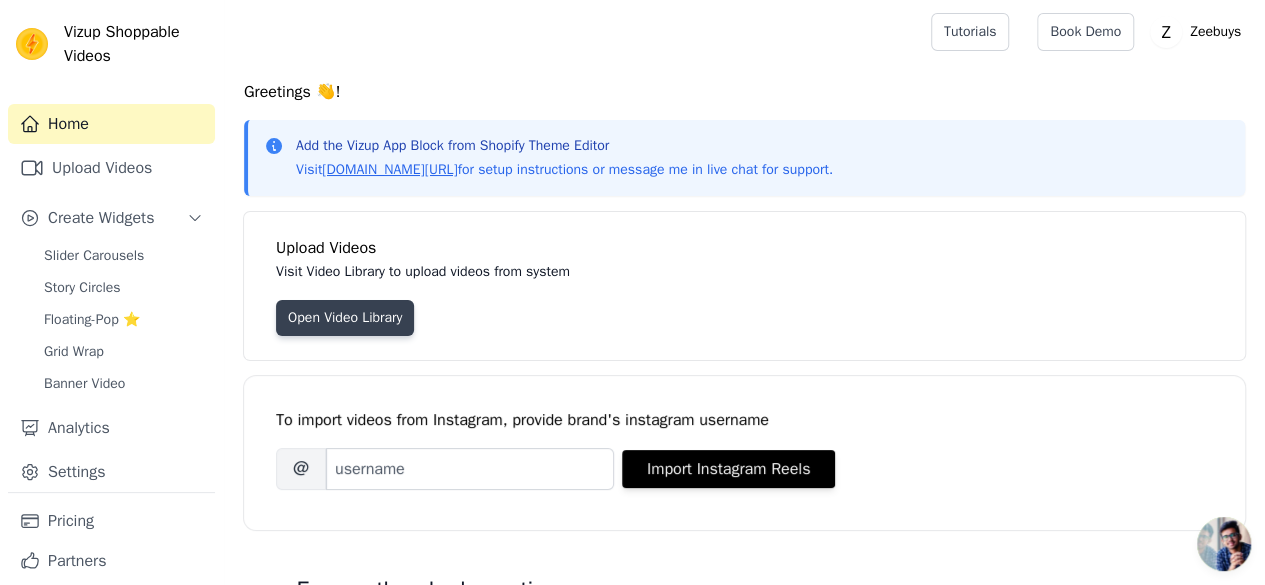 click on "Open Video Library" at bounding box center (345, 318) 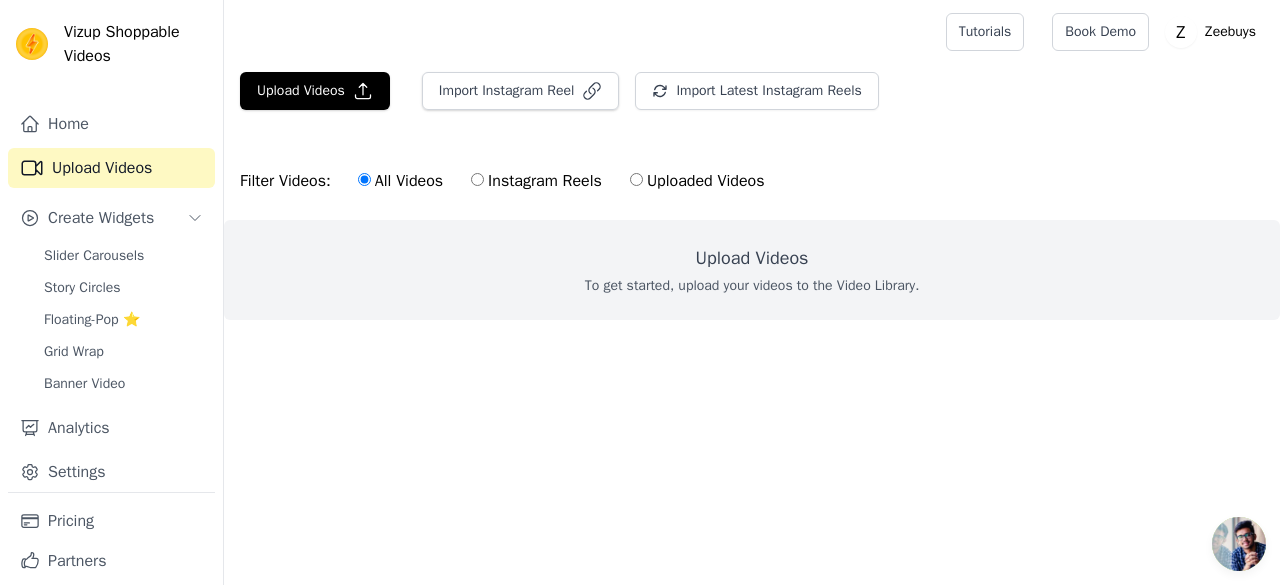 click on "Uploaded Videos" at bounding box center [697, 181] 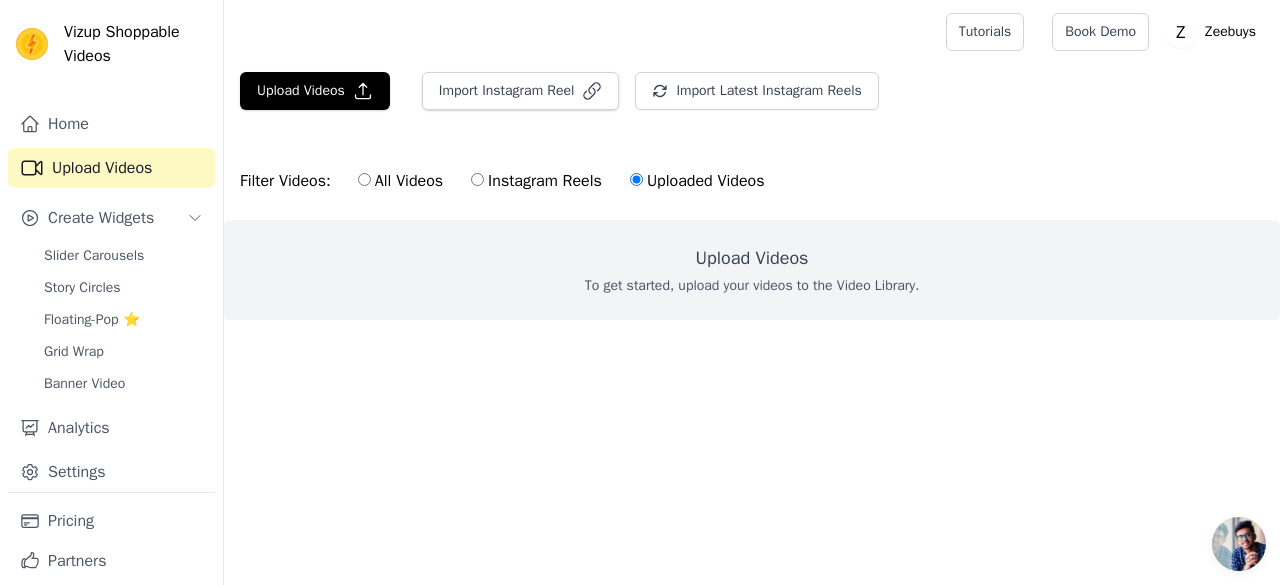 click on "All Videos" at bounding box center (364, 179) 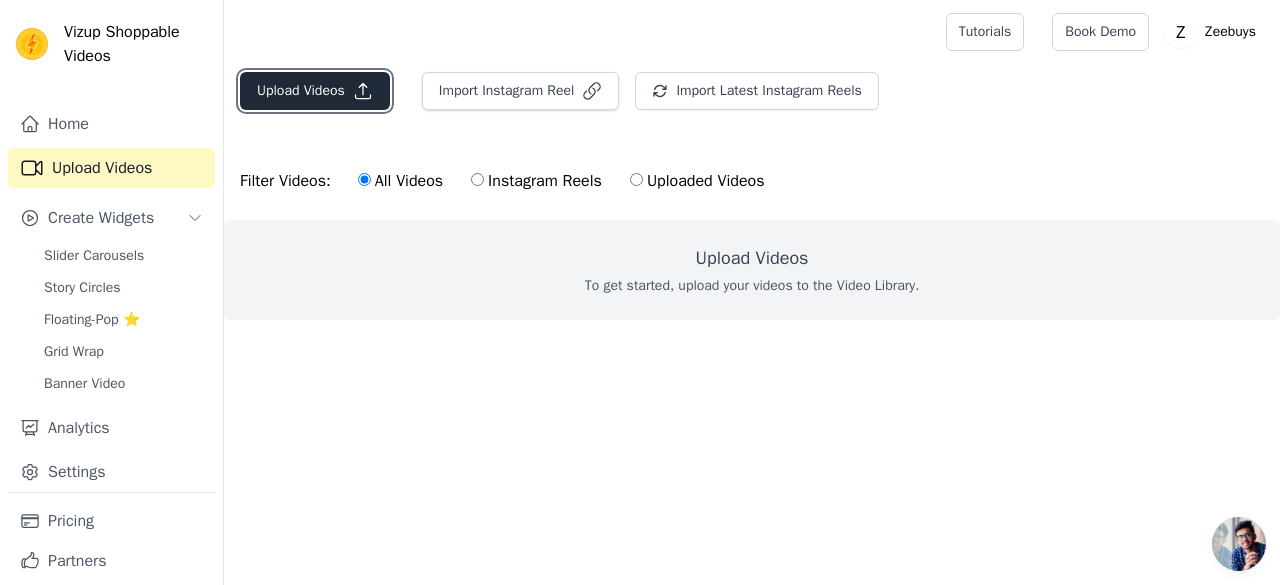 click 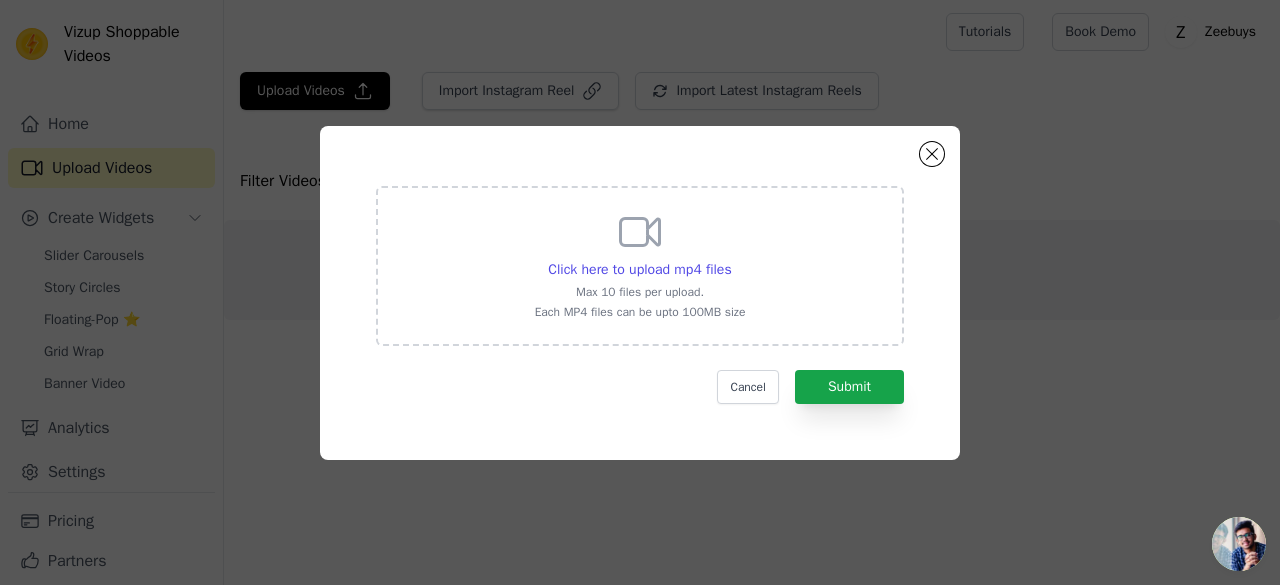 click on "Click here to upload mp4 files     Max 10 files per upload.   Each MP4 files can be upto 100MB size" at bounding box center [640, 264] 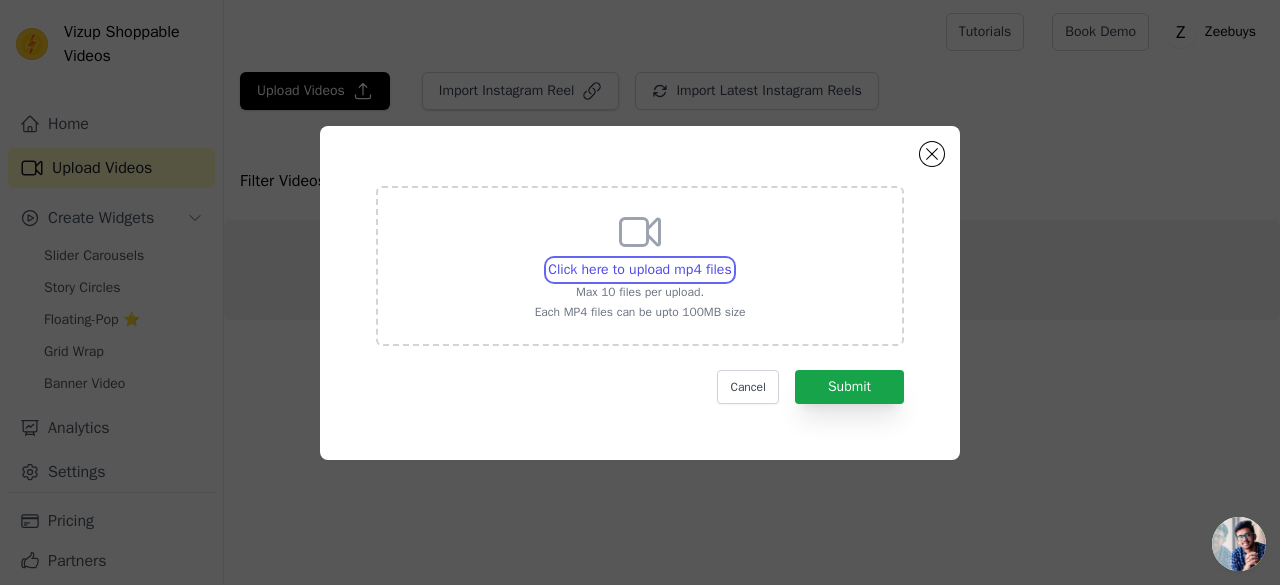 click on "Click here to upload mp4 files     Max 10 files per upload.   Each MP4 files can be upto 100MB size" at bounding box center [731, 259] 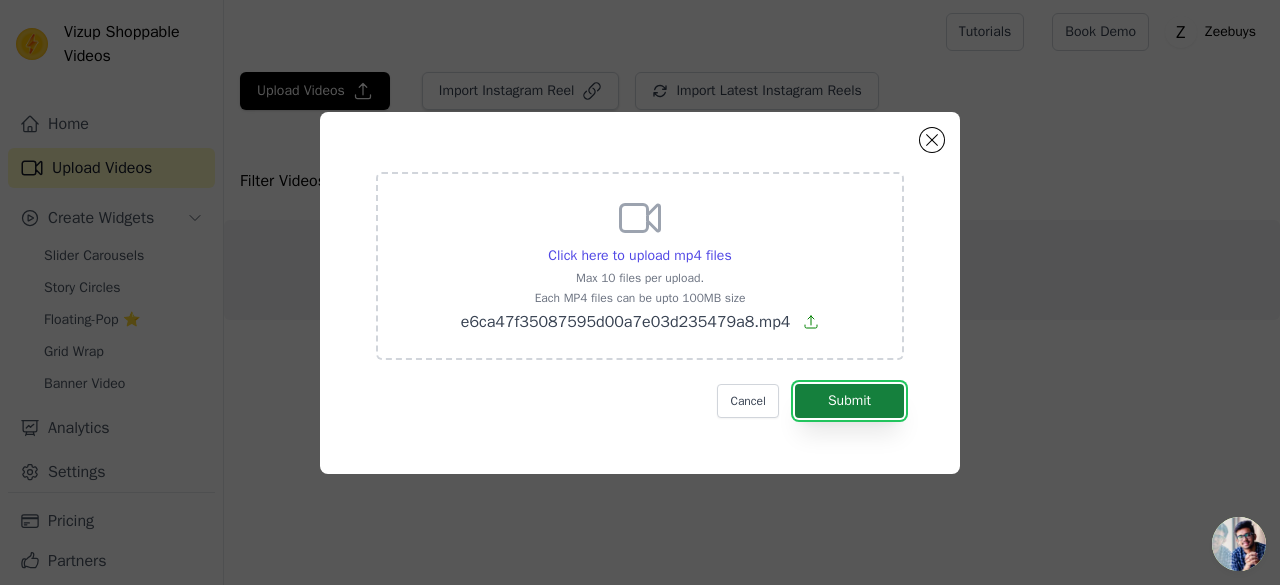 click on "Submit" at bounding box center [849, 401] 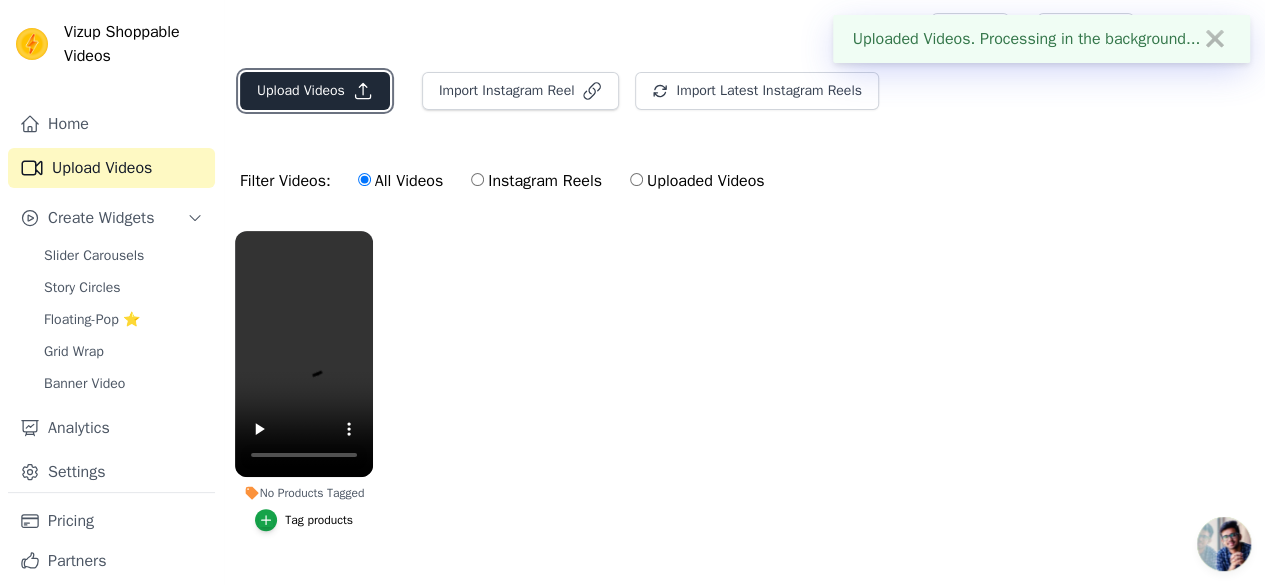 click on "Upload Videos" at bounding box center (315, 91) 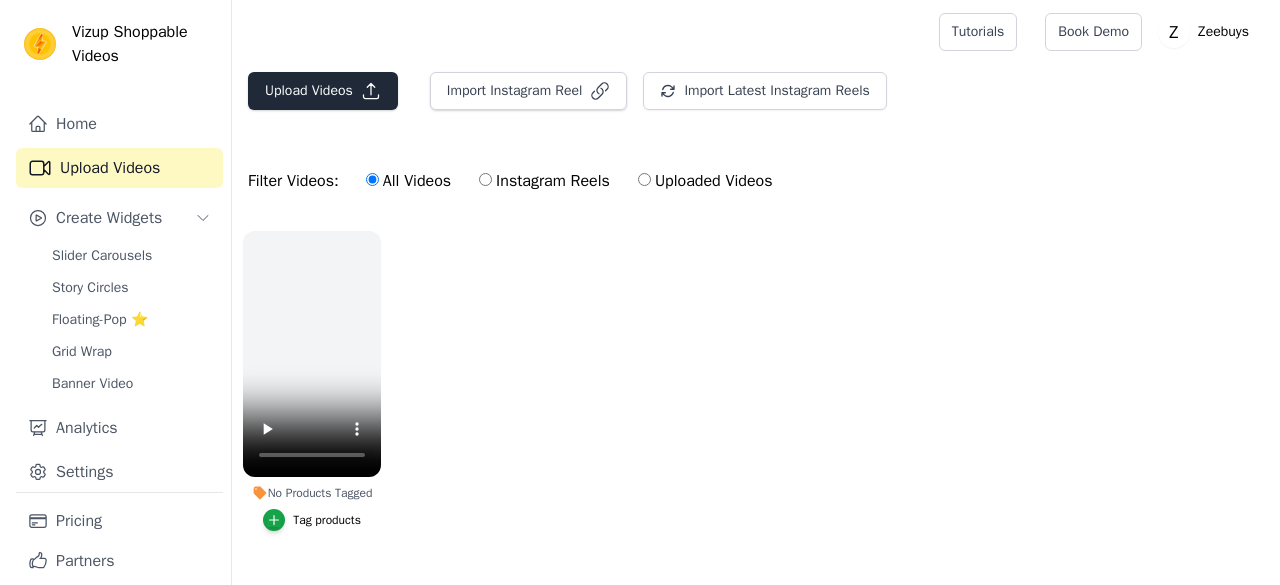 scroll, scrollTop: 0, scrollLeft: 0, axis: both 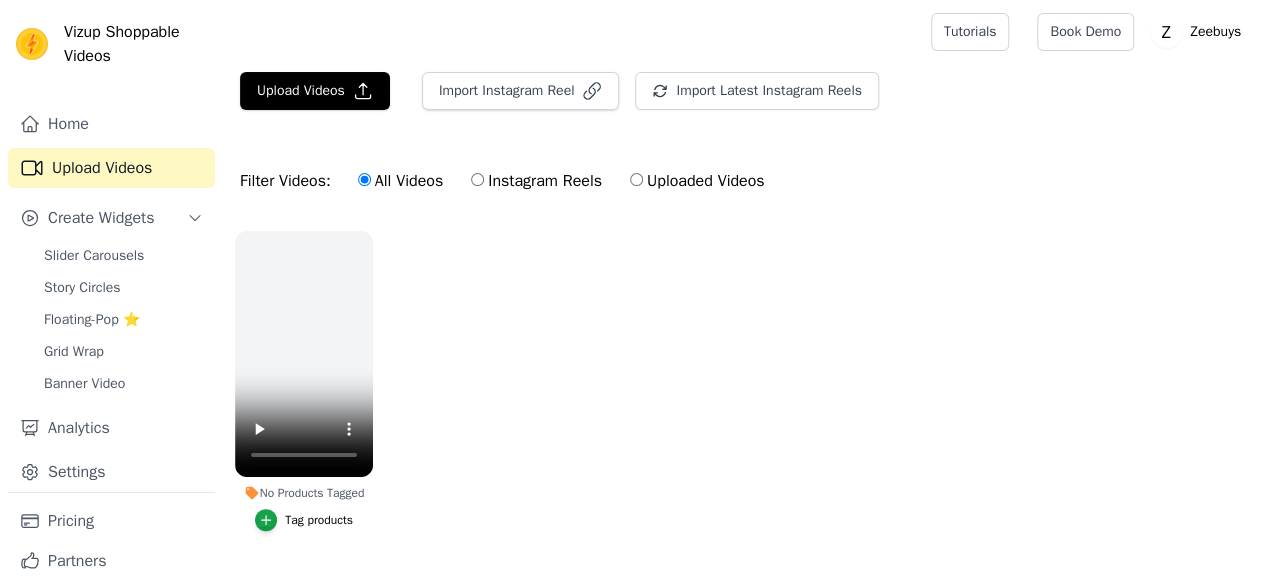 click on "No Products Tagged       Tag products" at bounding box center [744, 401] 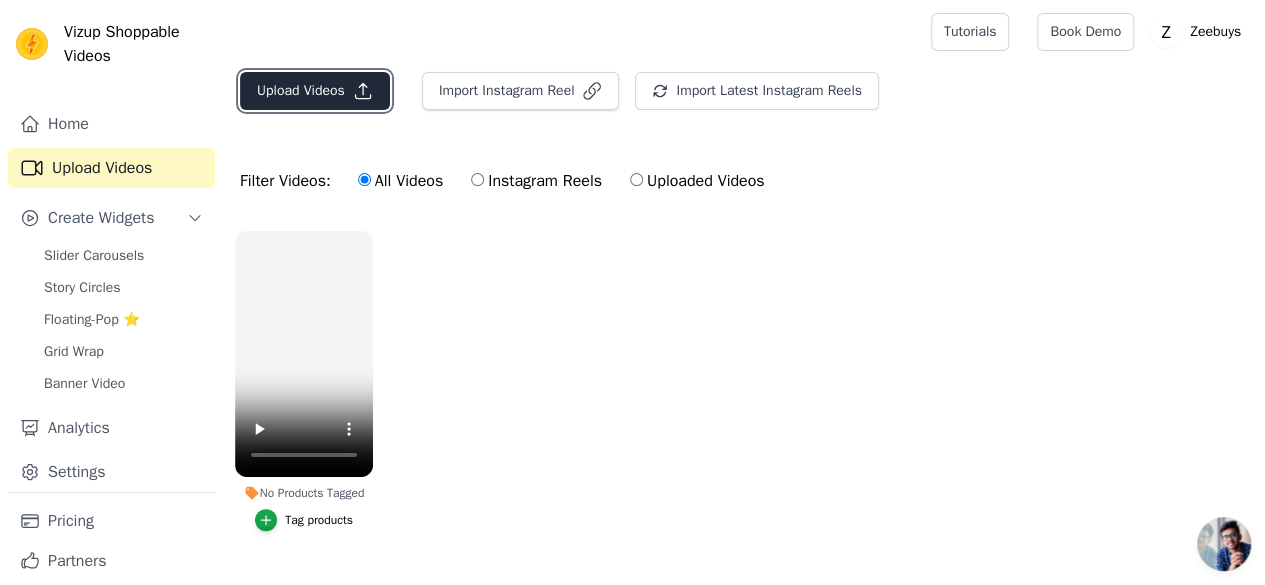click on "Upload Videos" at bounding box center [315, 91] 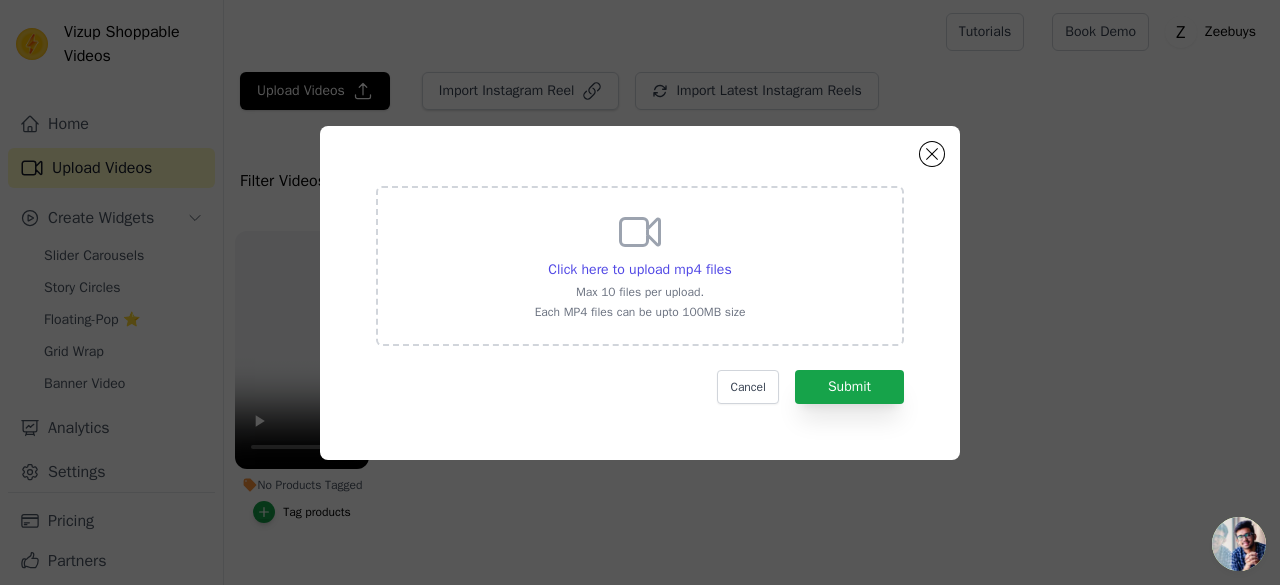 click on "Click here to upload mp4 files     Max 10 files per upload.   Each MP4 files can be upto 100MB size" at bounding box center [640, 264] 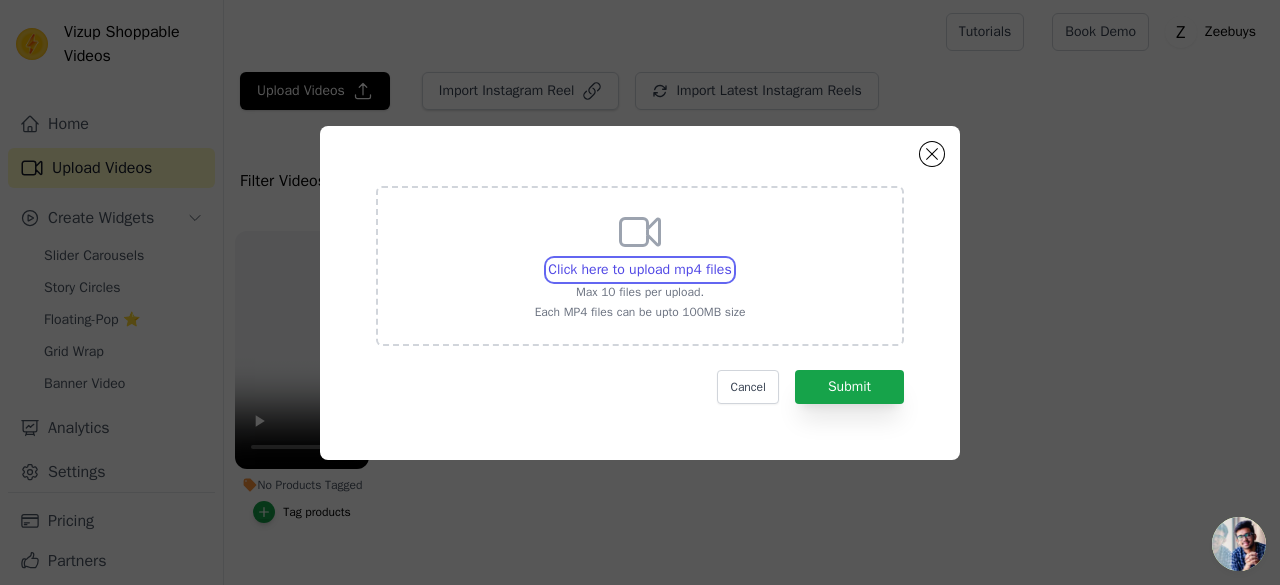 click on "Click here to upload mp4 files     Max 10 files per upload.   Each MP4 files can be upto 100MB size" at bounding box center (731, 259) 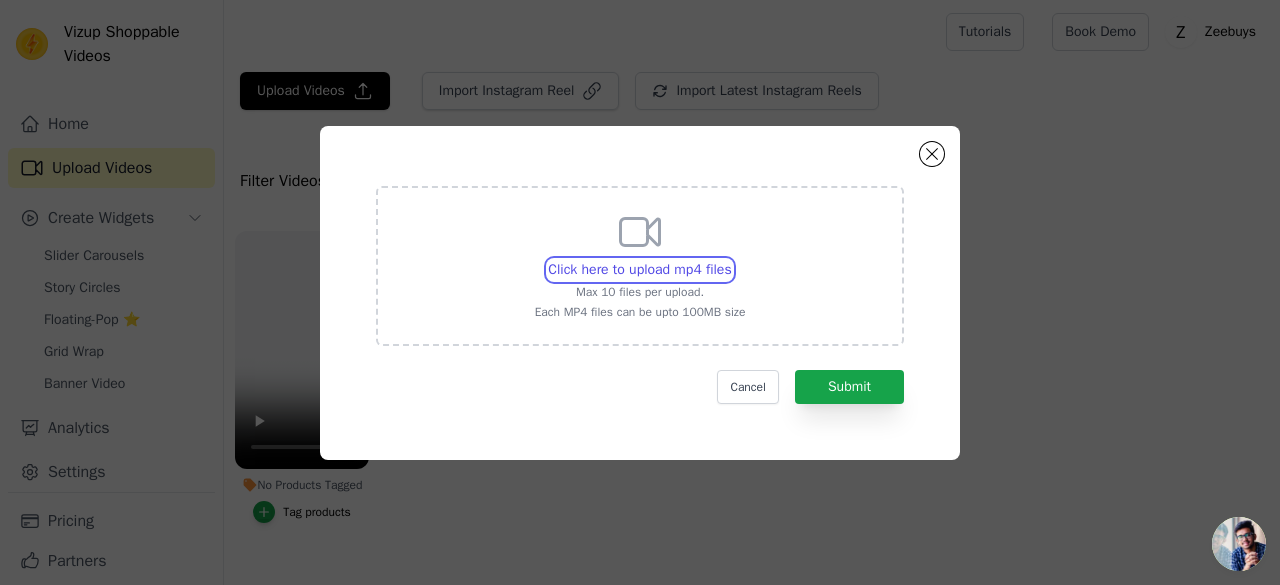 type on "C:\fakepath\73b516ec90ac2737e539de7151b59c2e.mp4" 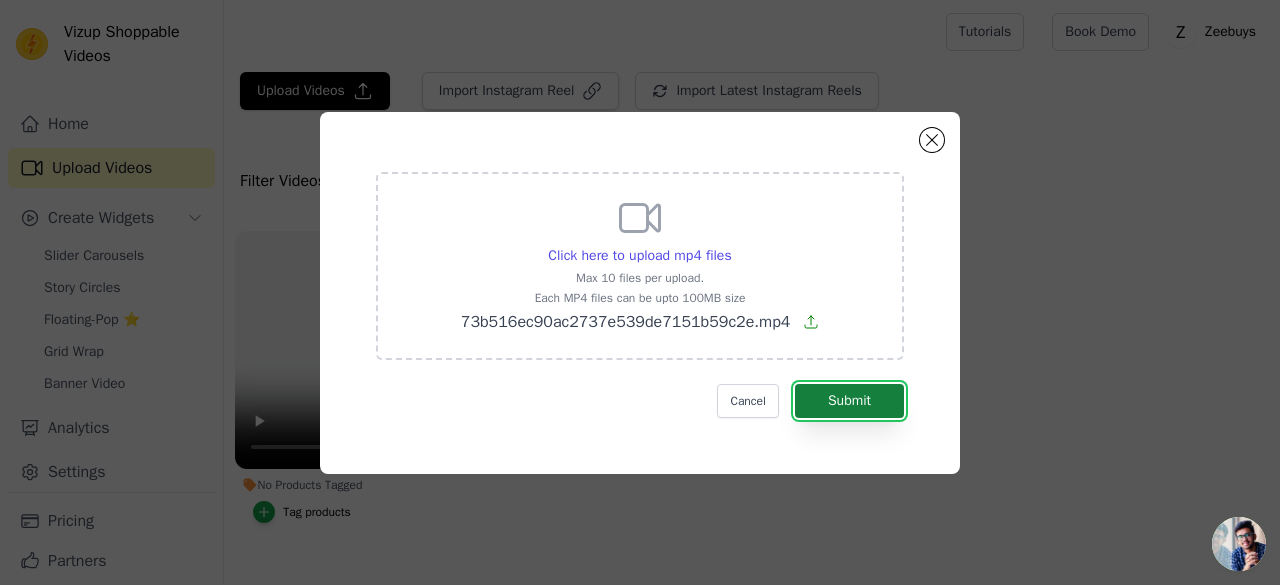 click on "Submit" at bounding box center [849, 401] 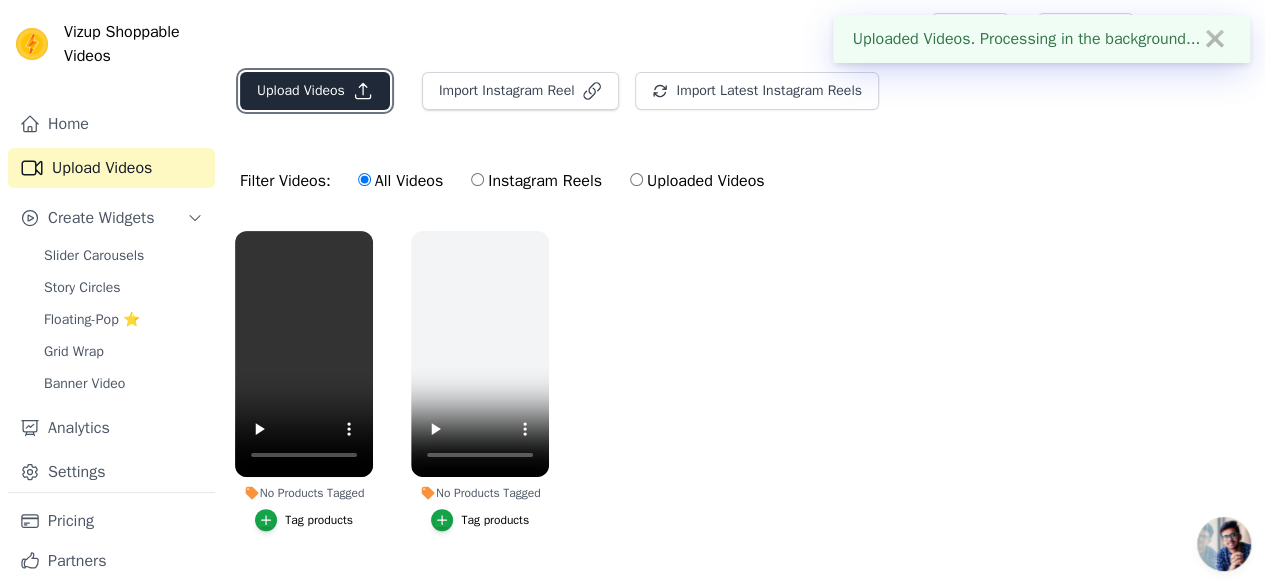click on "Upload Videos" at bounding box center (315, 91) 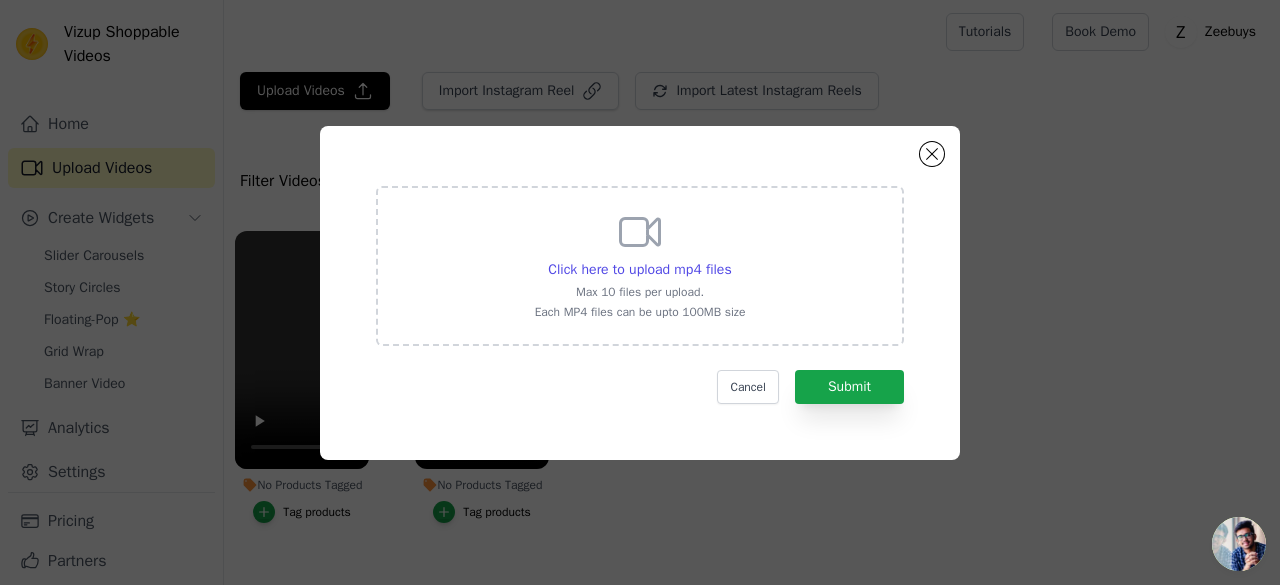 click on "Click here to upload mp4 files     Max 10 files per upload.   Each MP4 files can be upto 100MB size" at bounding box center (640, 264) 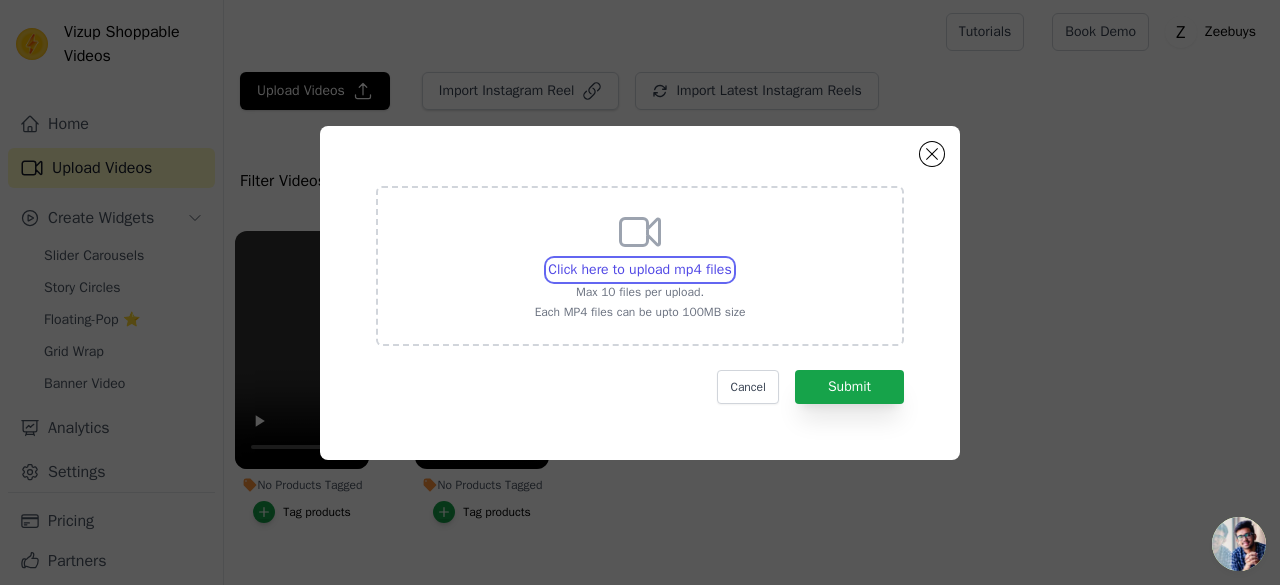 click on "Click here to upload mp4 files     Max 10 files per upload.   Each MP4 files can be upto 100MB size" at bounding box center (731, 259) 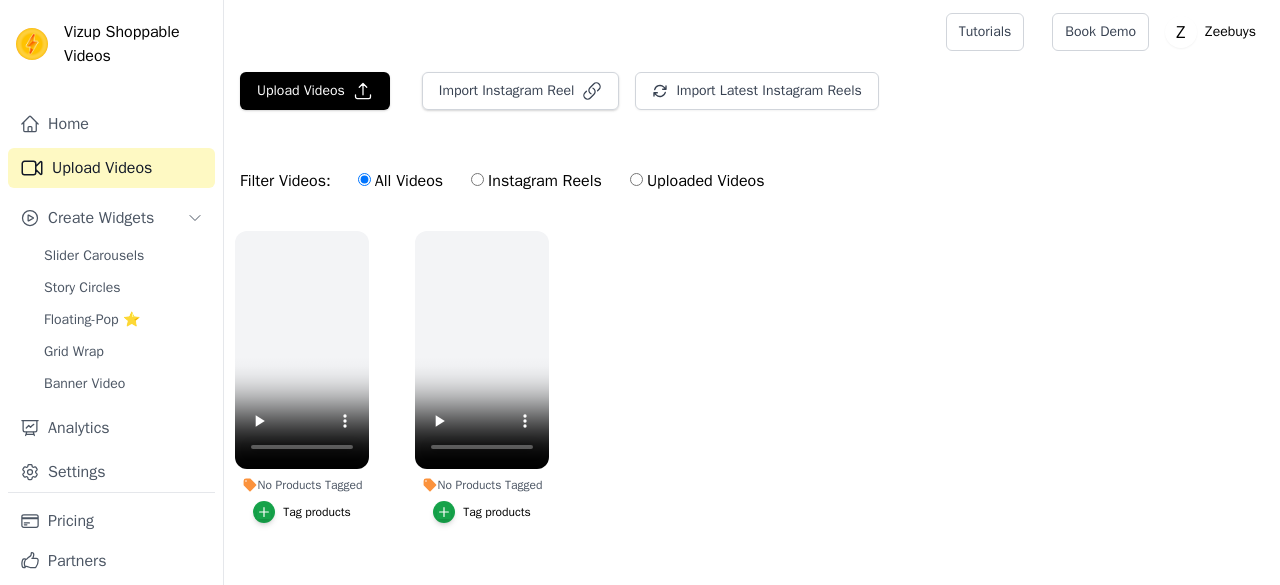 scroll, scrollTop: 0, scrollLeft: 0, axis: both 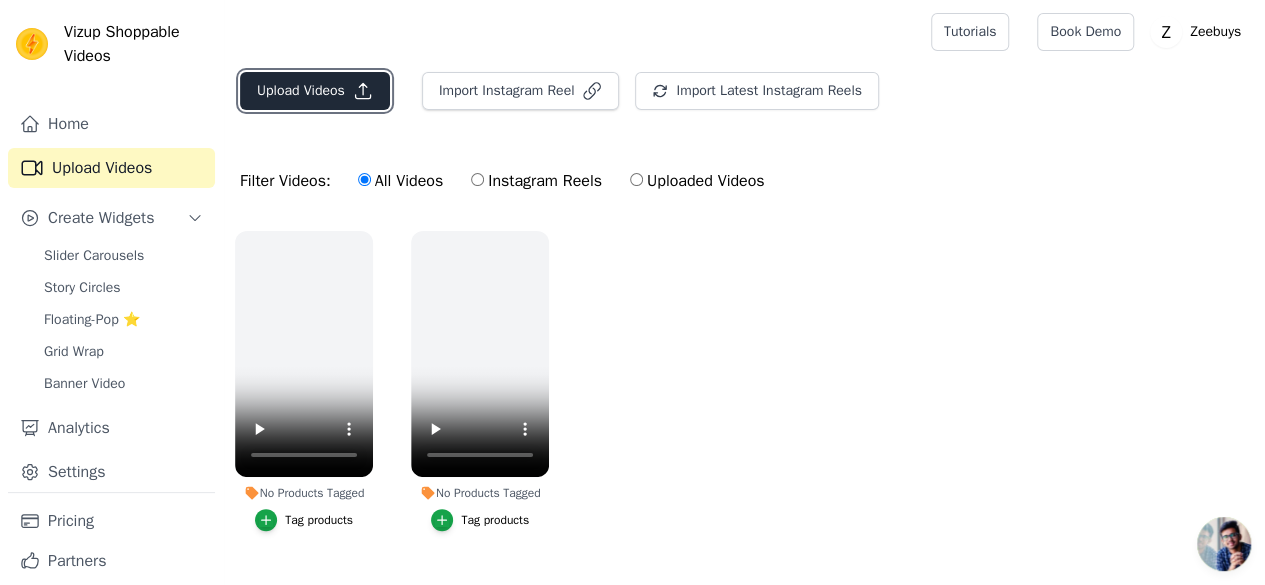click on "Upload Videos" at bounding box center (315, 91) 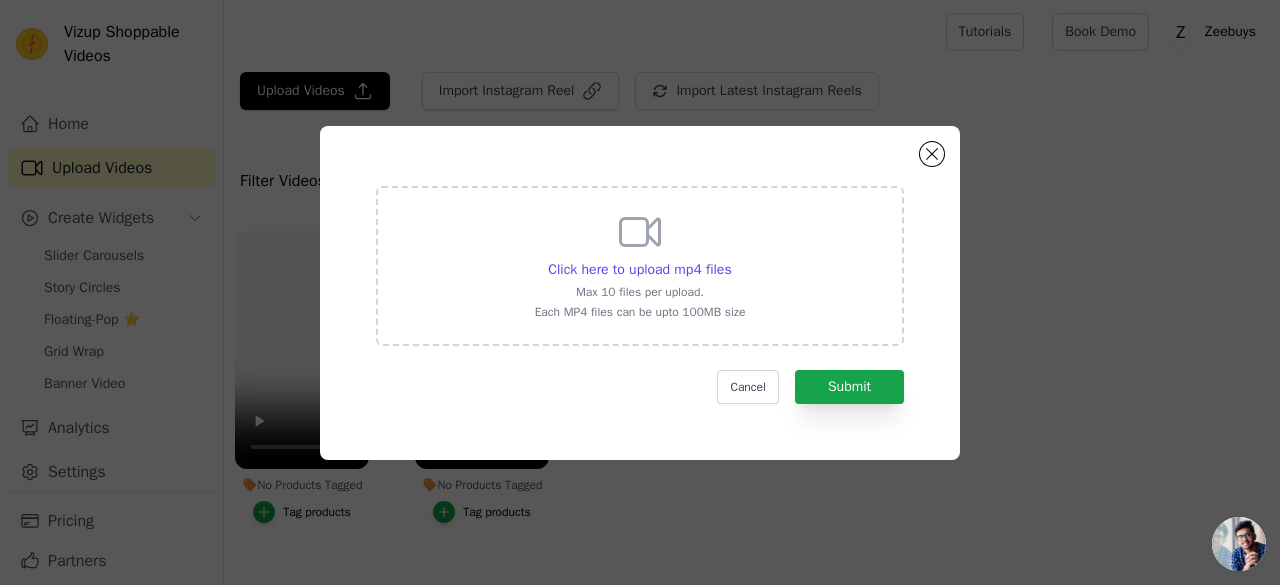 click 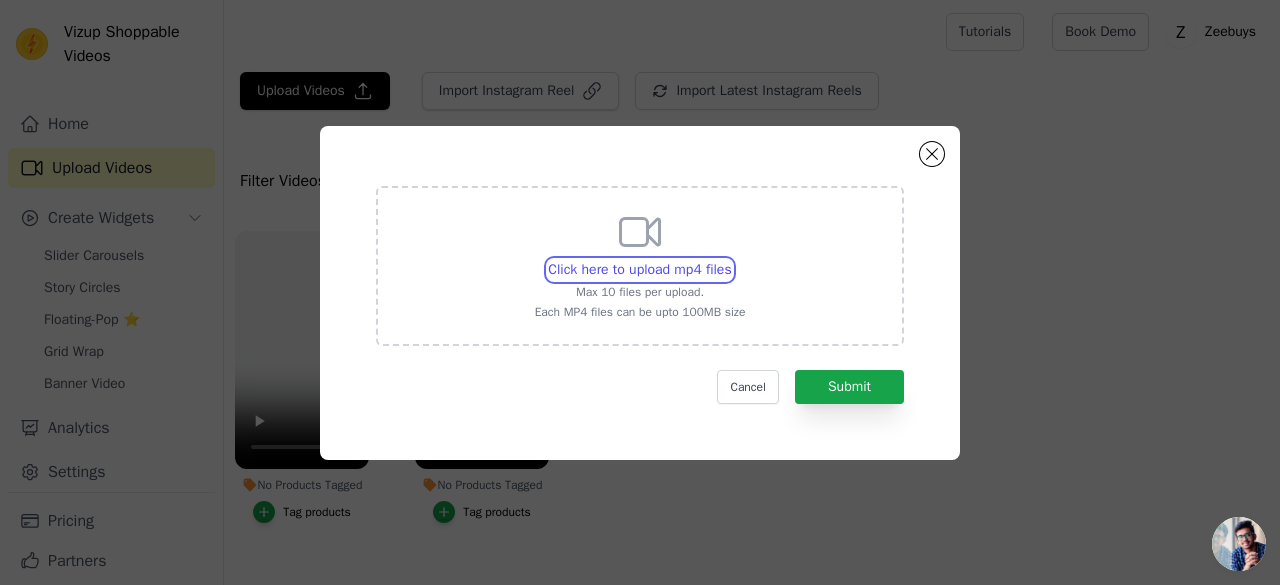 click on "Click here to upload mp4 files     Max 10 files per upload.   Each MP4 files can be upto 100MB size" at bounding box center (731, 259) 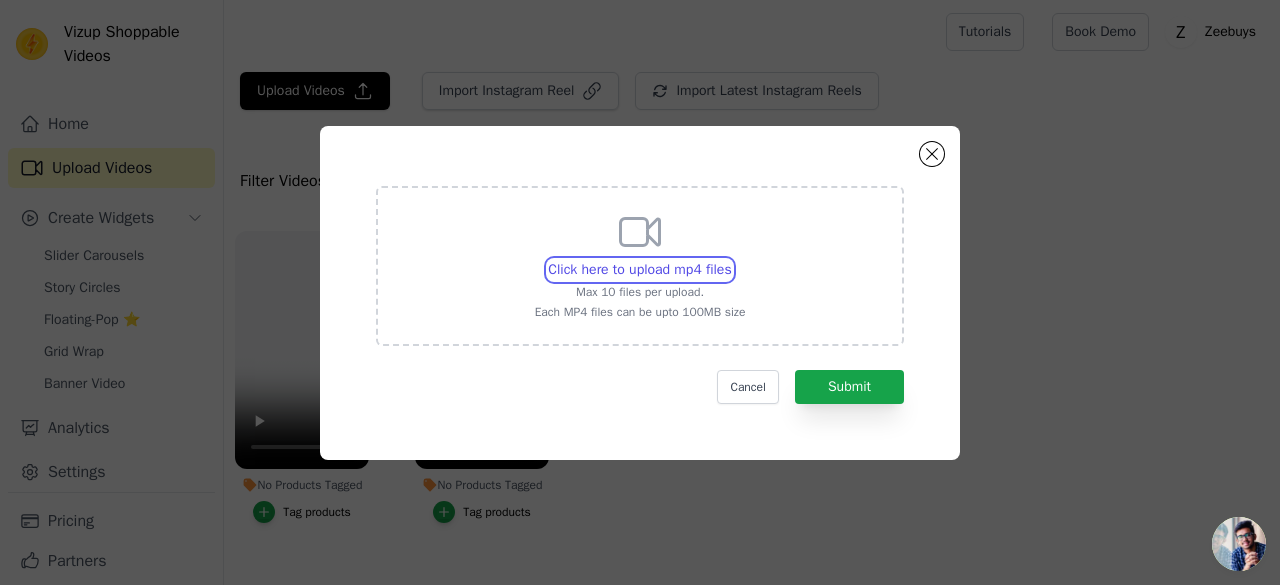 type on "C:\fakepath\1cfcfc6eb943476b5902727892b227c5_t4.mp4" 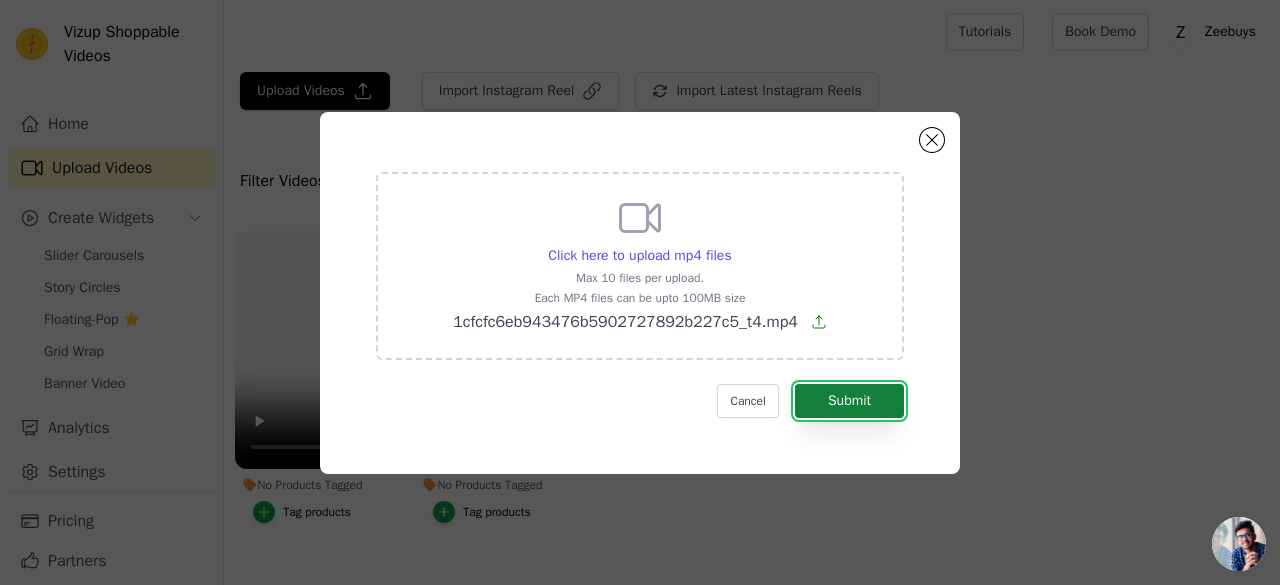 click on "Submit" at bounding box center [849, 401] 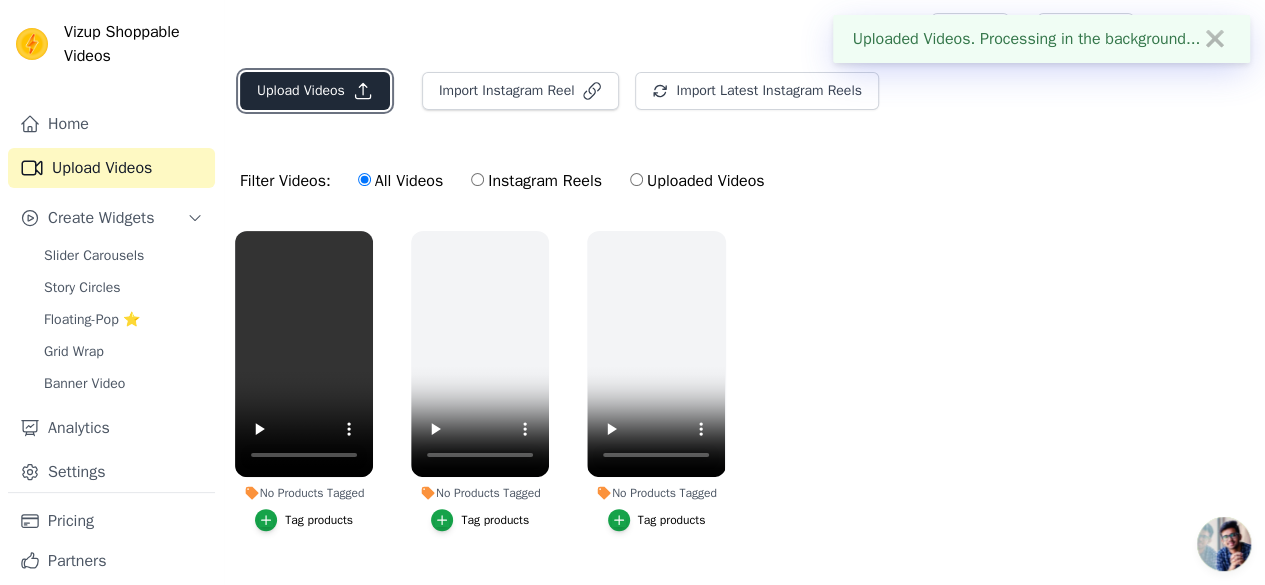 click on "Upload Videos" at bounding box center (315, 91) 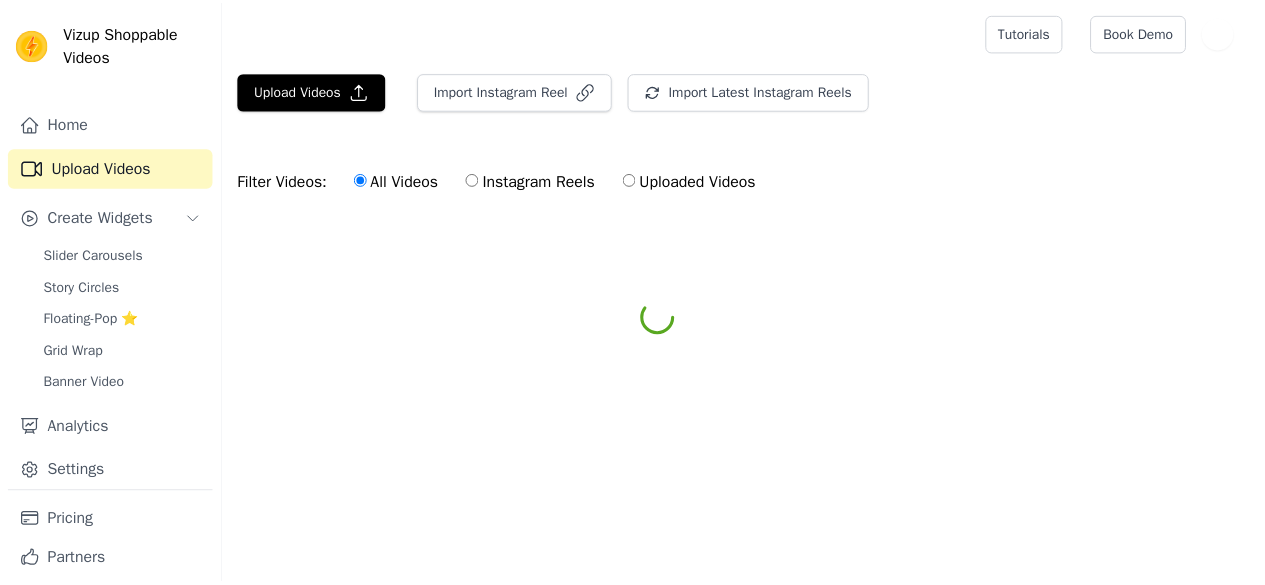 scroll, scrollTop: 0, scrollLeft: 0, axis: both 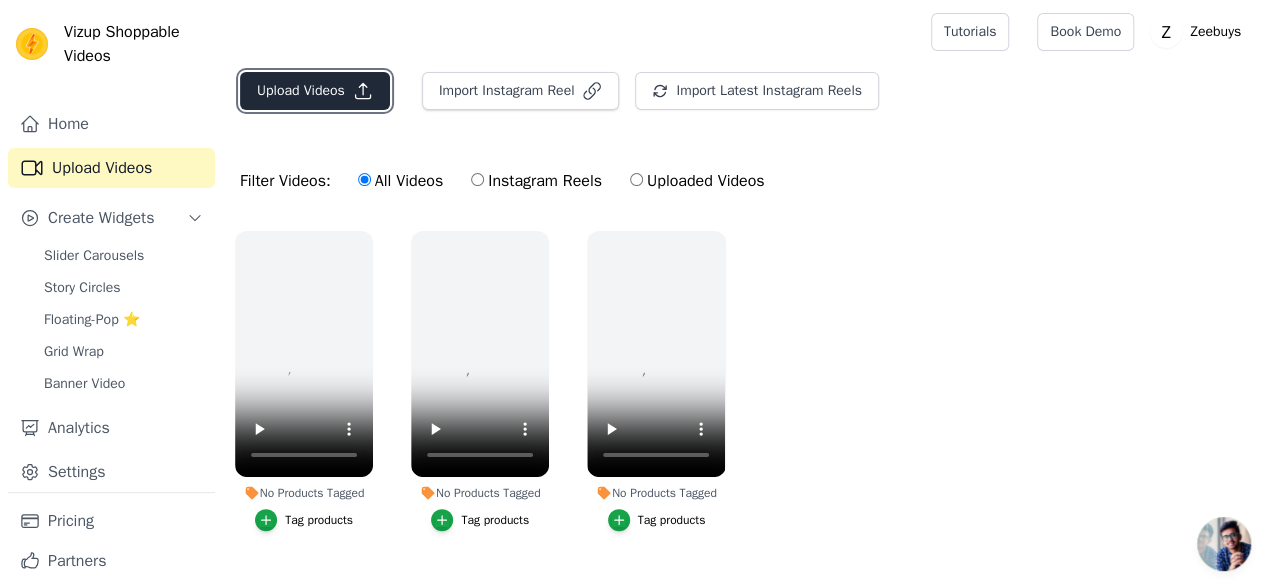 click on "Upload Videos" at bounding box center (315, 91) 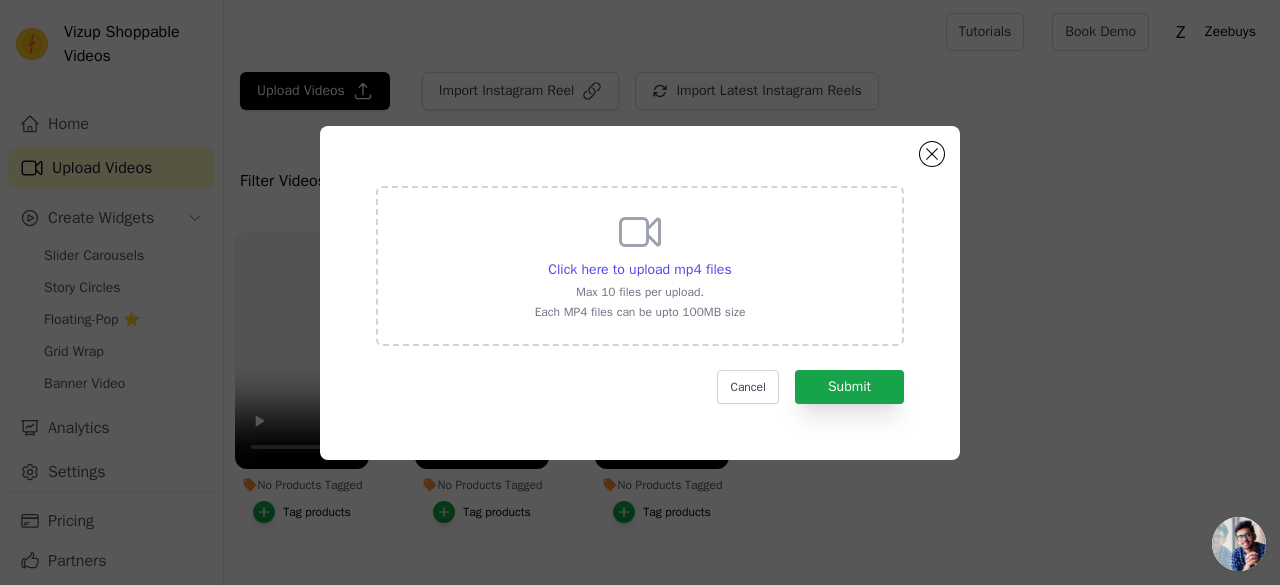 click 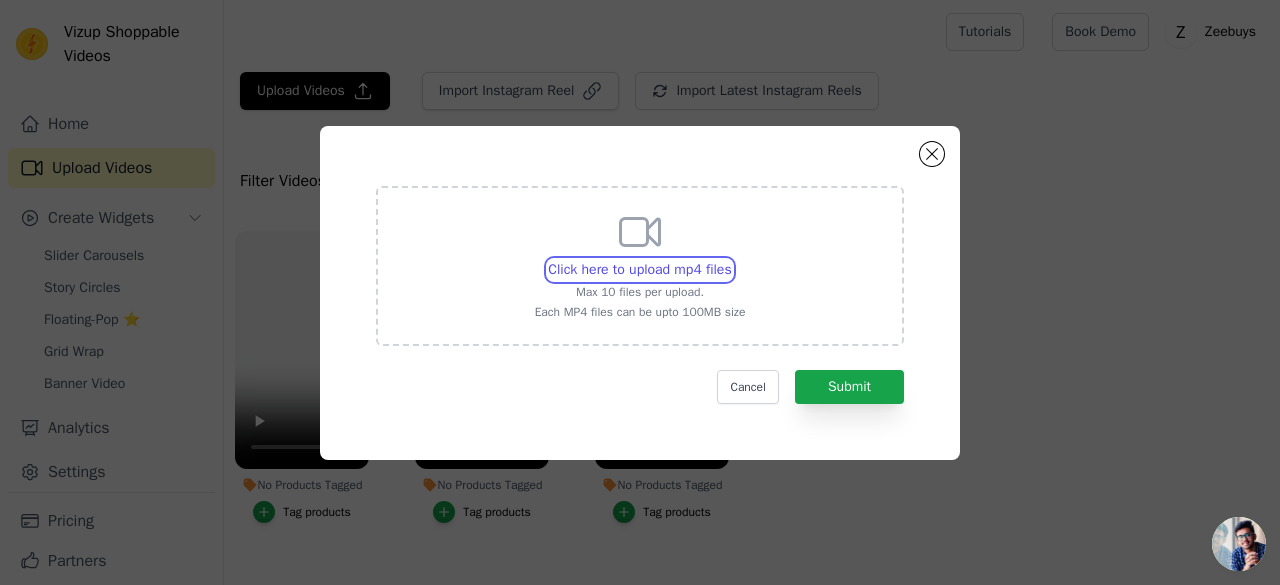 click on "Click here to upload mp4 files     Max 10 files per upload.   Each MP4 files can be upto 100MB size" at bounding box center (731, 259) 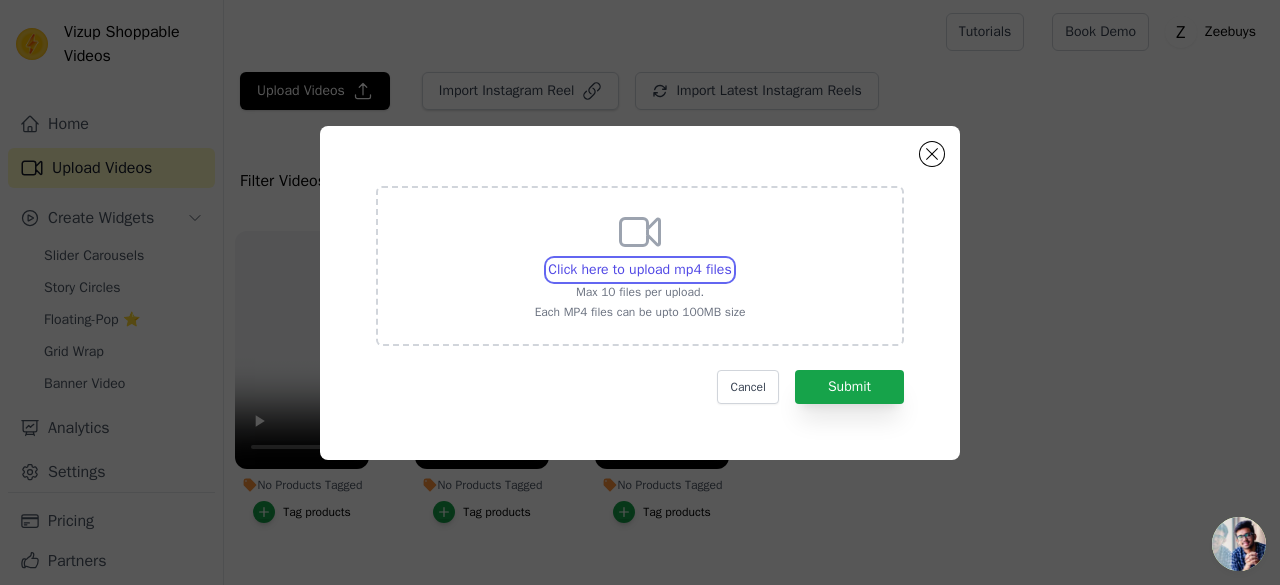 type on "C:\fakepath\8c4e8b517802b7360a73a6d8838b9063.mp4" 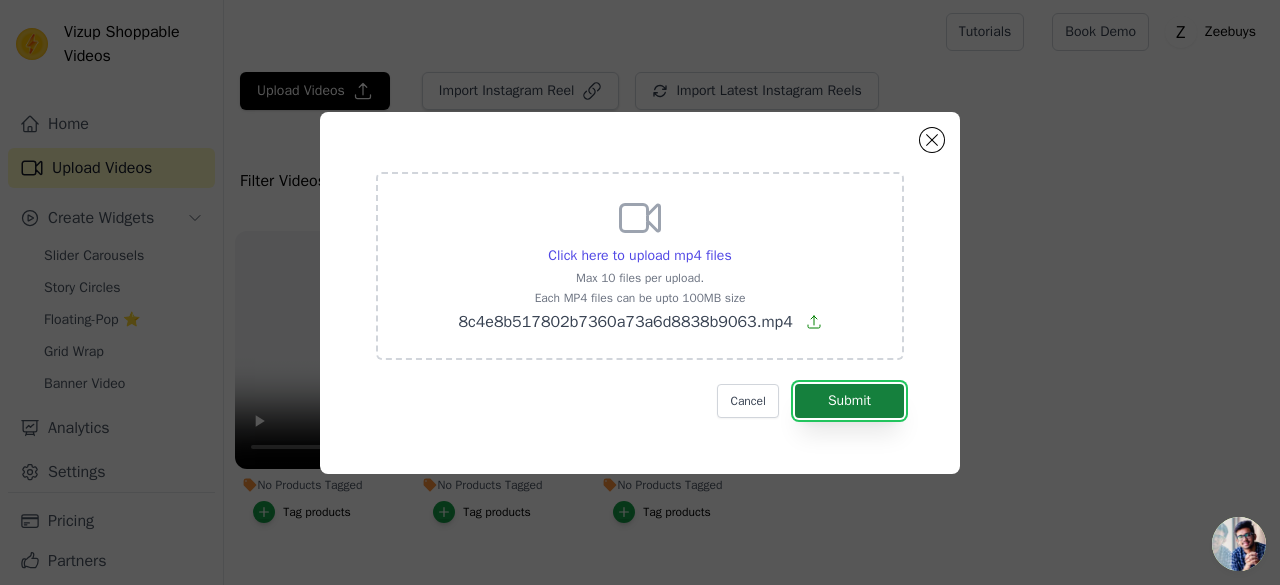 click on "Submit" at bounding box center [849, 401] 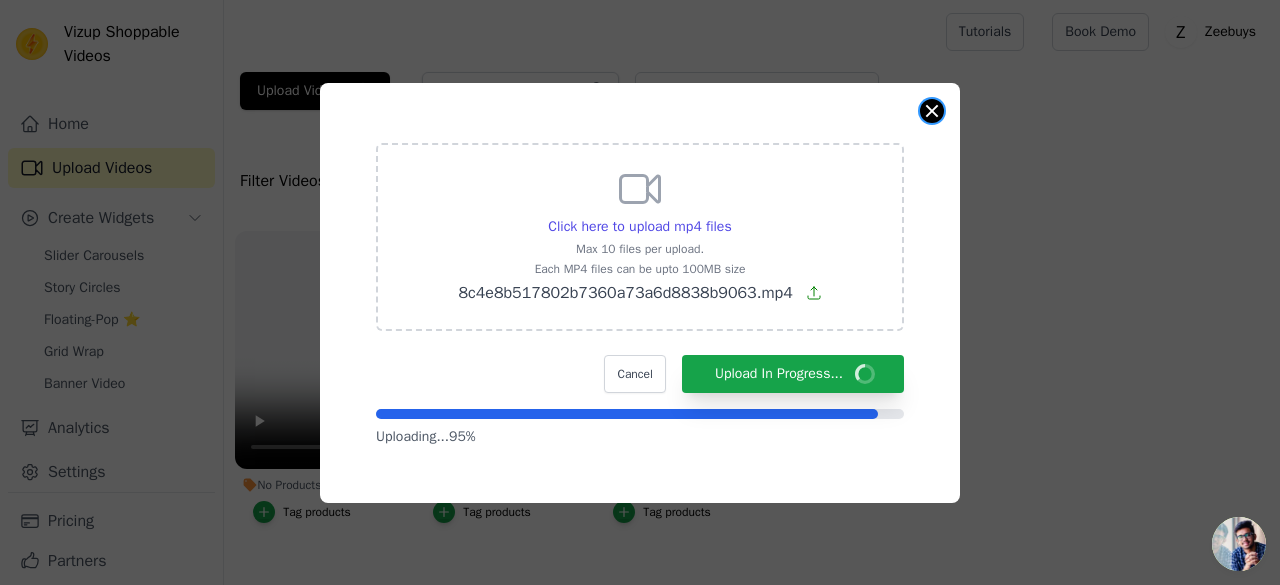 click at bounding box center (932, 111) 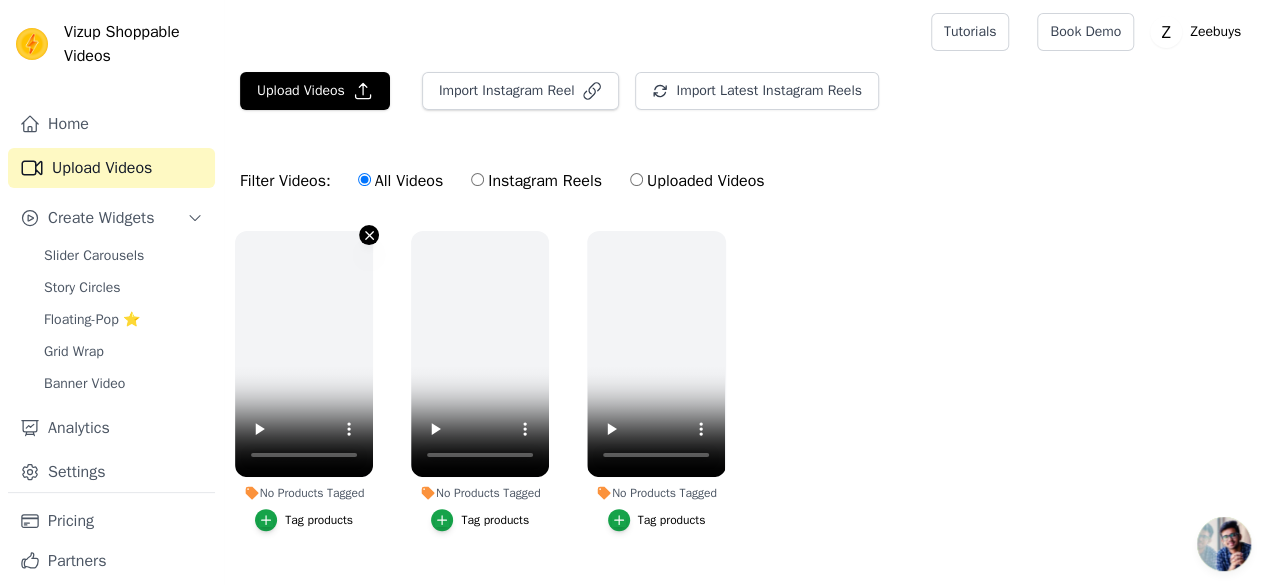 click 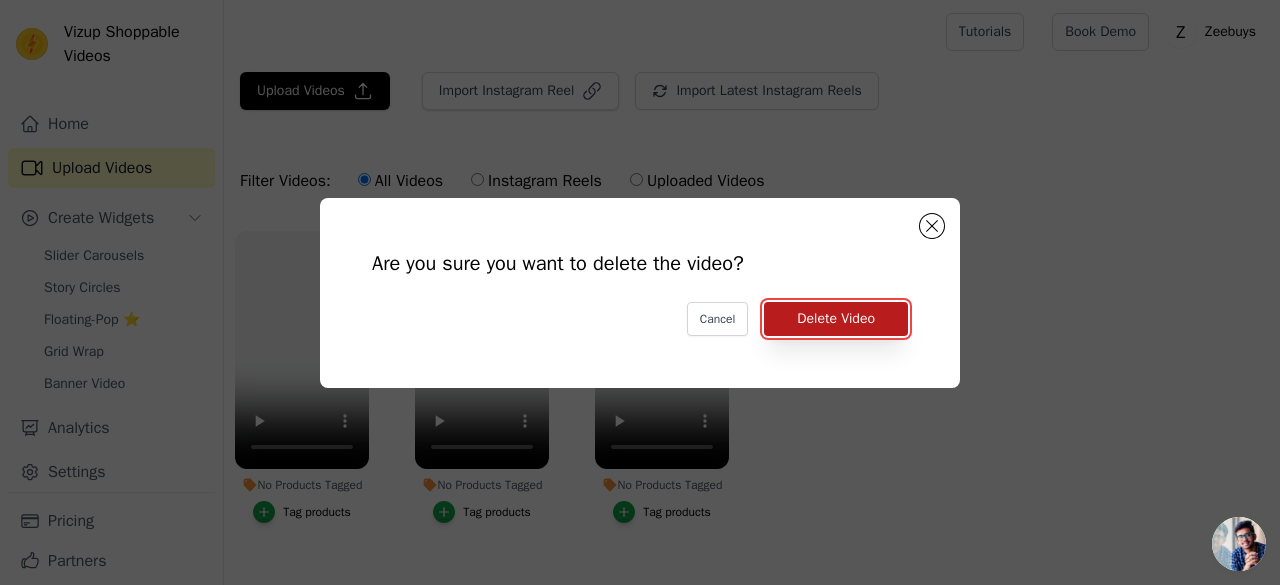 click on "Delete Video" at bounding box center (836, 319) 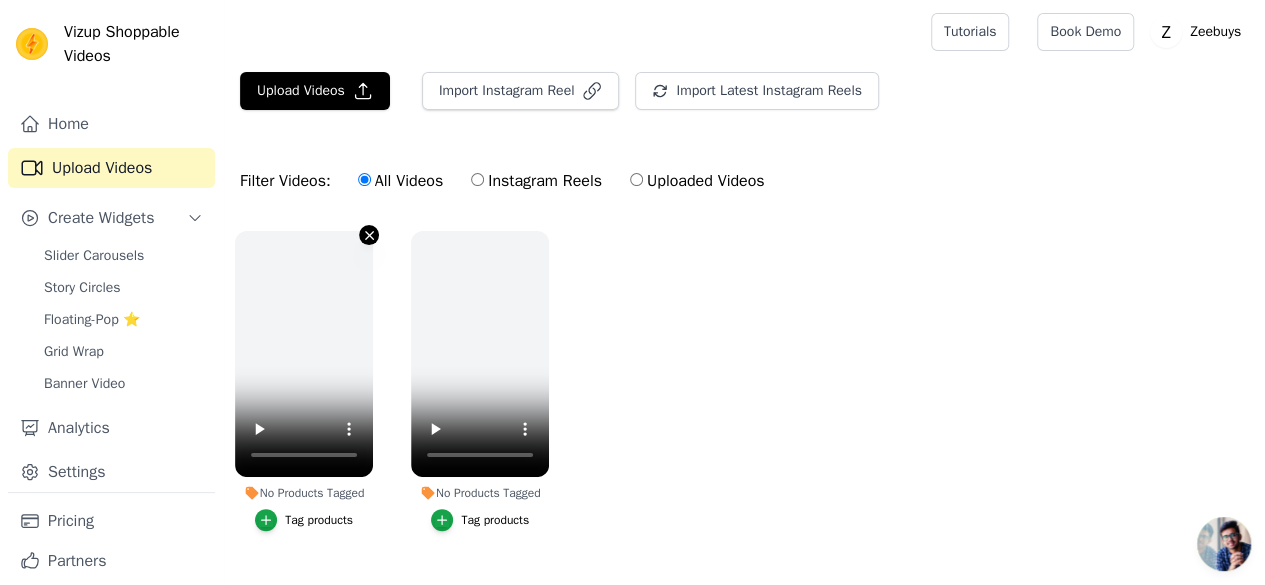 click 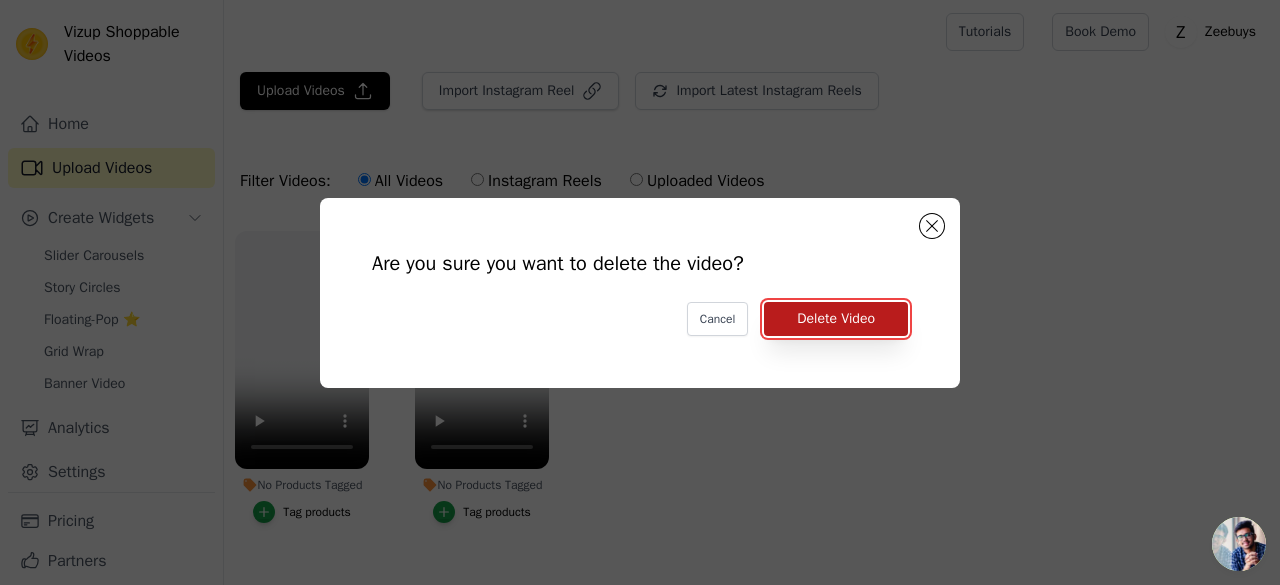 click on "Delete Video" at bounding box center (836, 319) 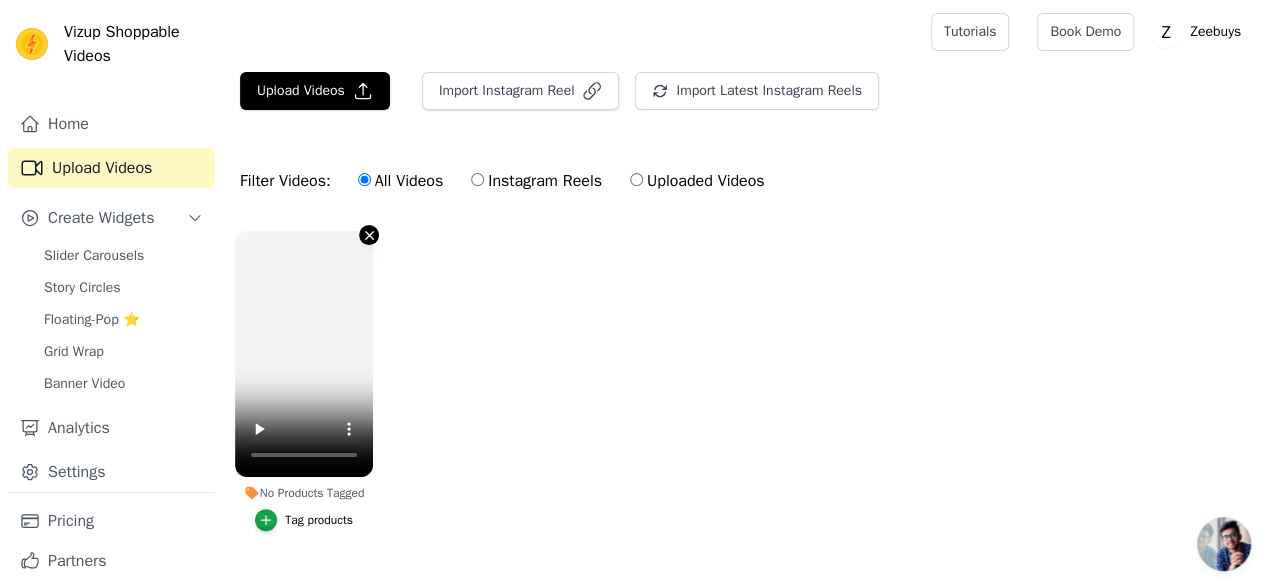 click 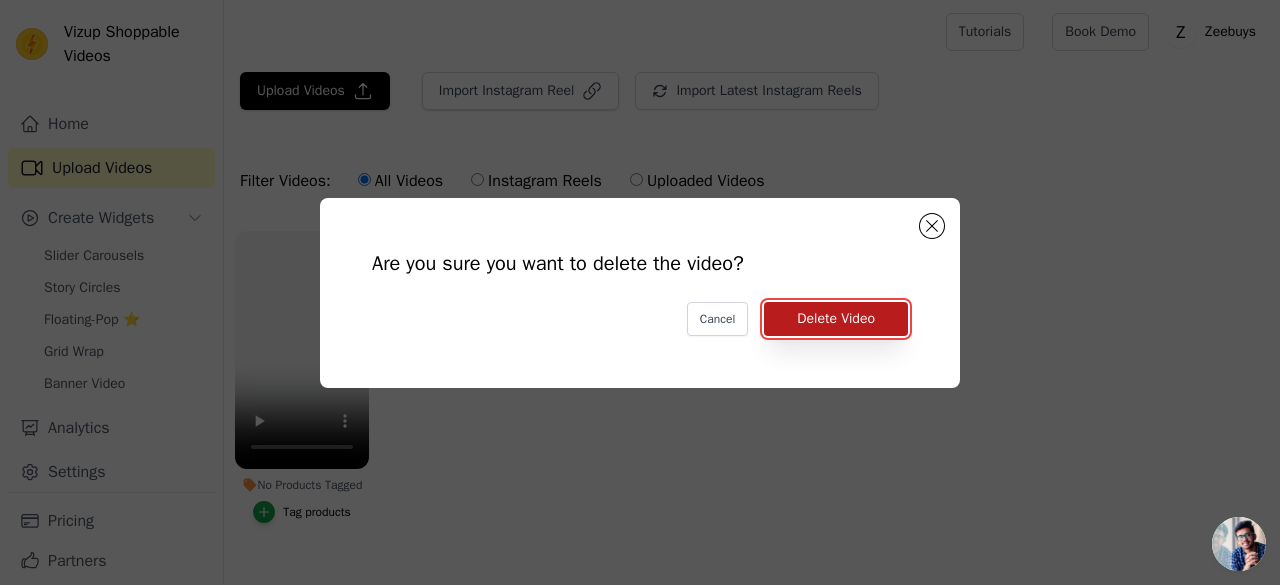 click on "Delete Video" at bounding box center (836, 319) 